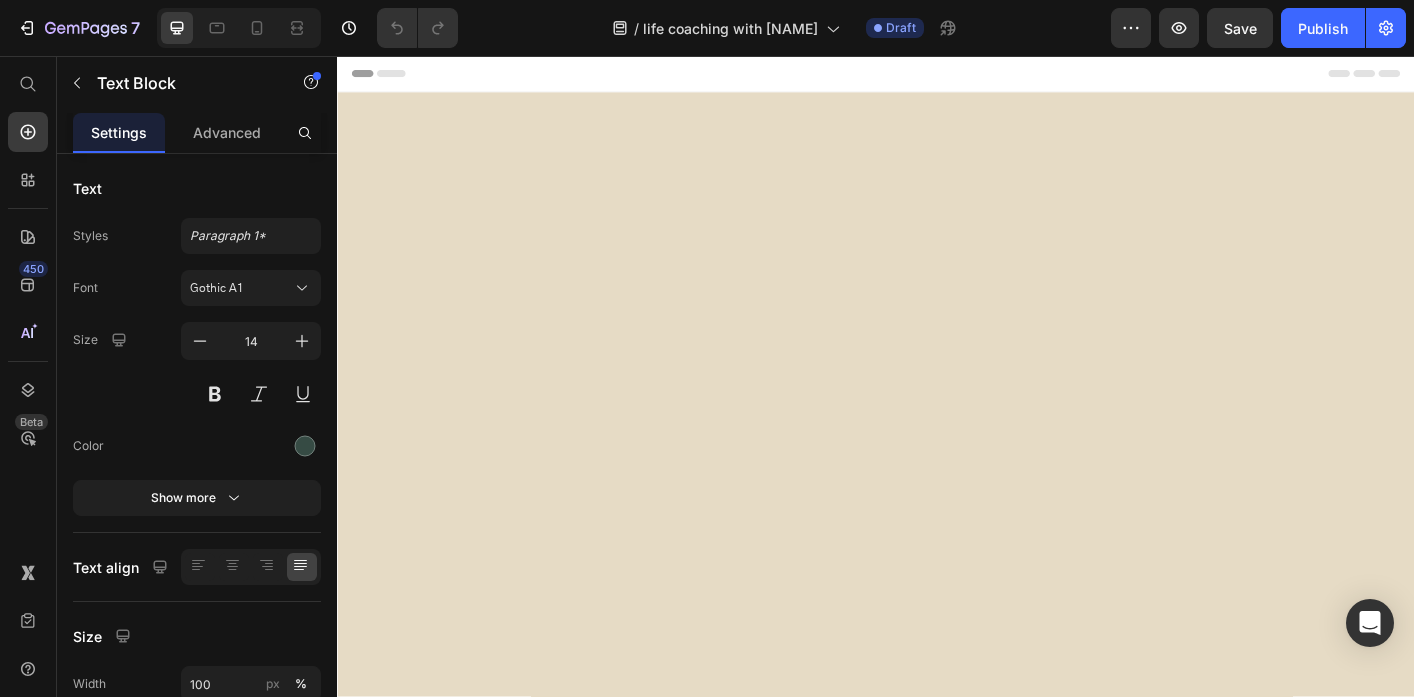 scroll, scrollTop: 7841, scrollLeft: 0, axis: vertical 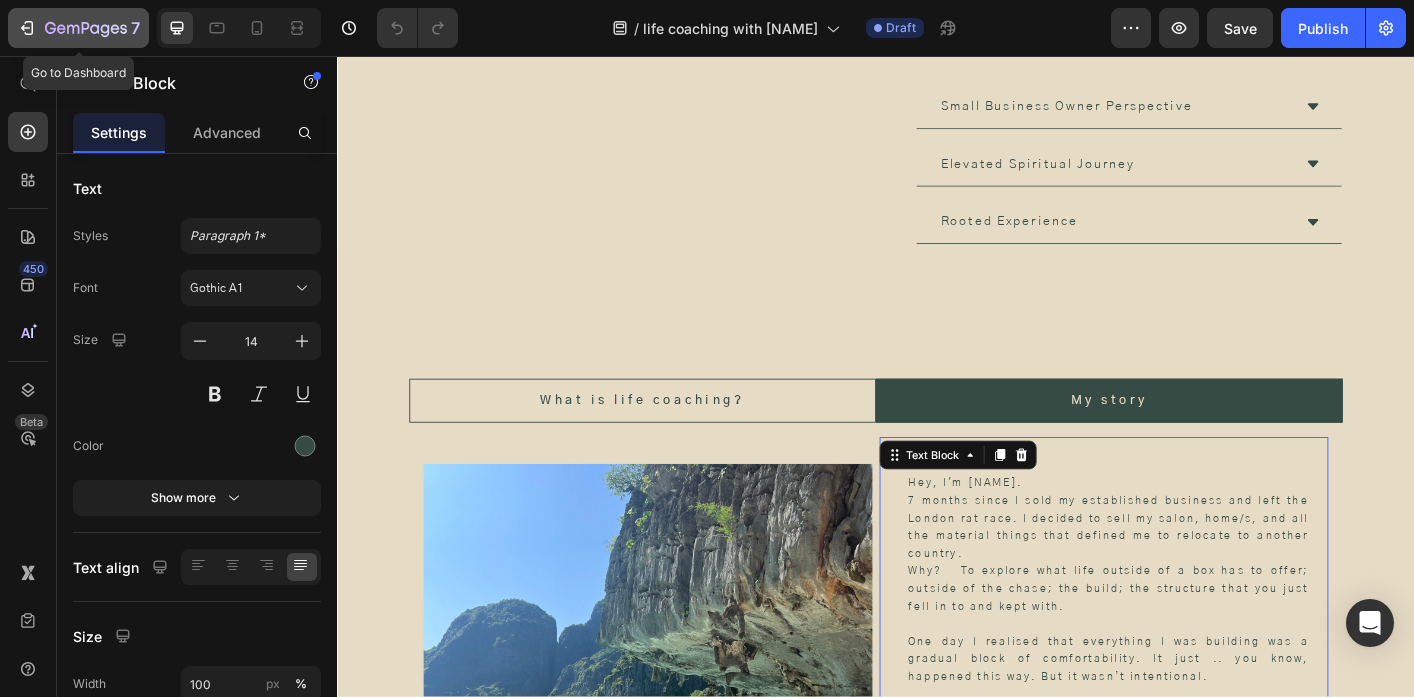 click 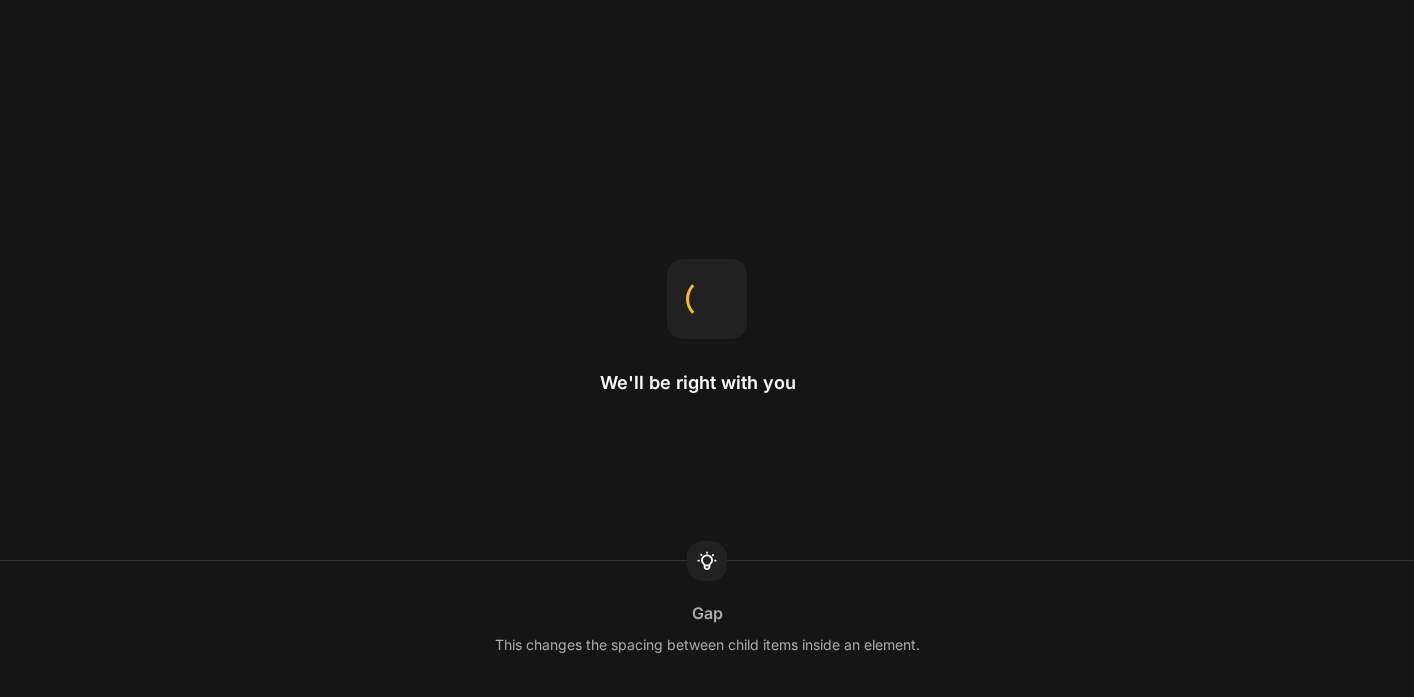 scroll, scrollTop: 0, scrollLeft: 0, axis: both 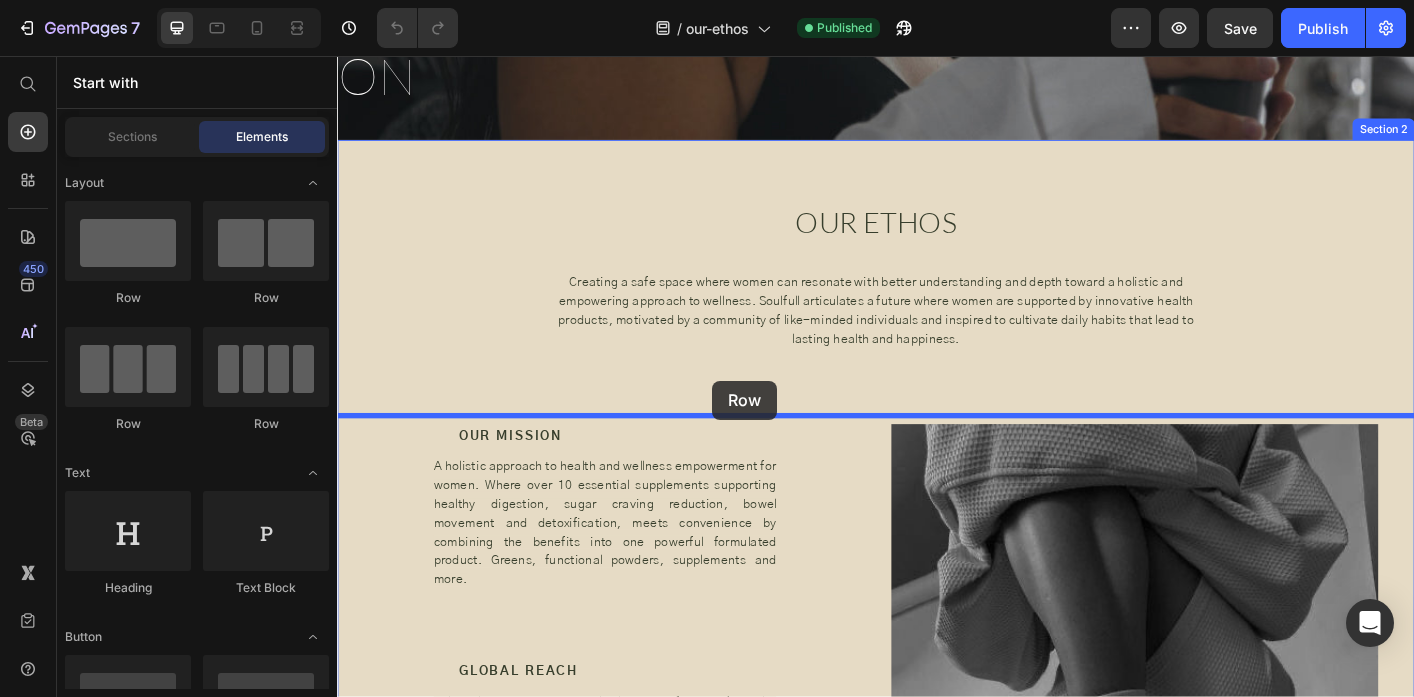 drag, startPoint x: 602, startPoint y: 303, endPoint x: 752, endPoint y: 413, distance: 186.01076 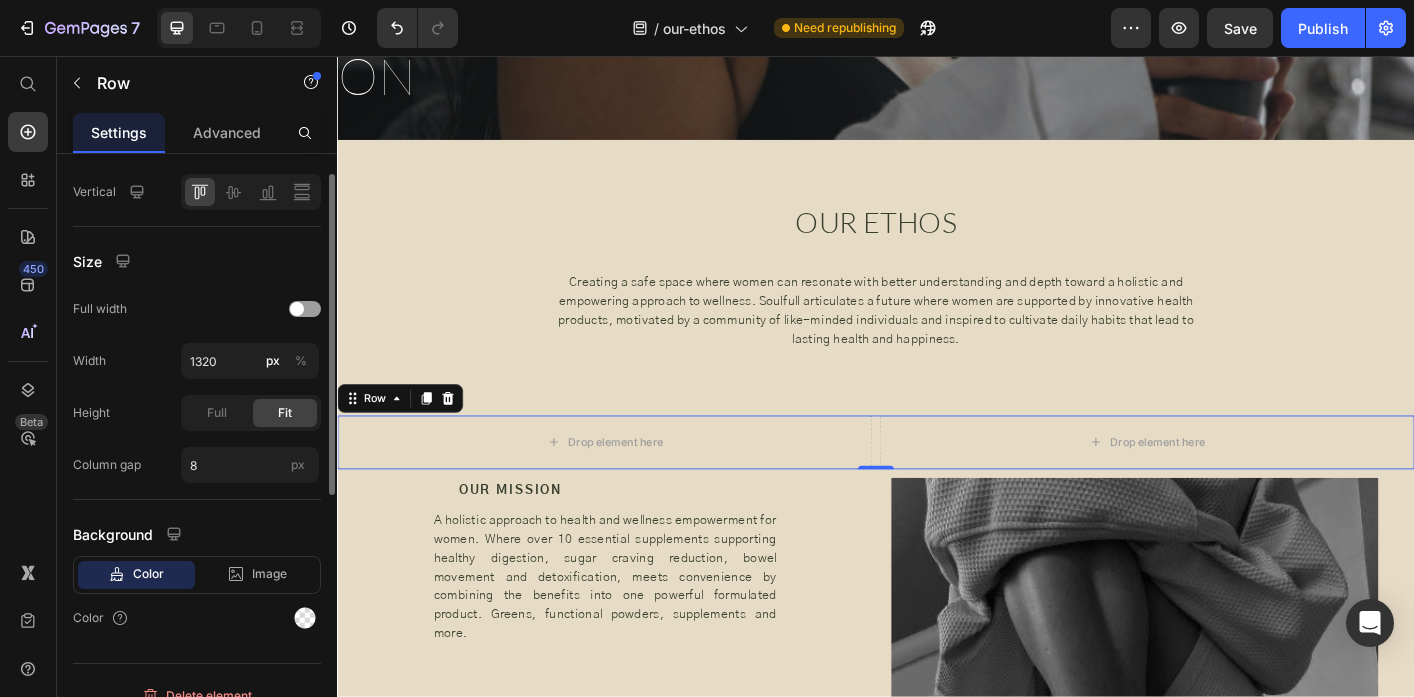 scroll, scrollTop: 521, scrollLeft: 0, axis: vertical 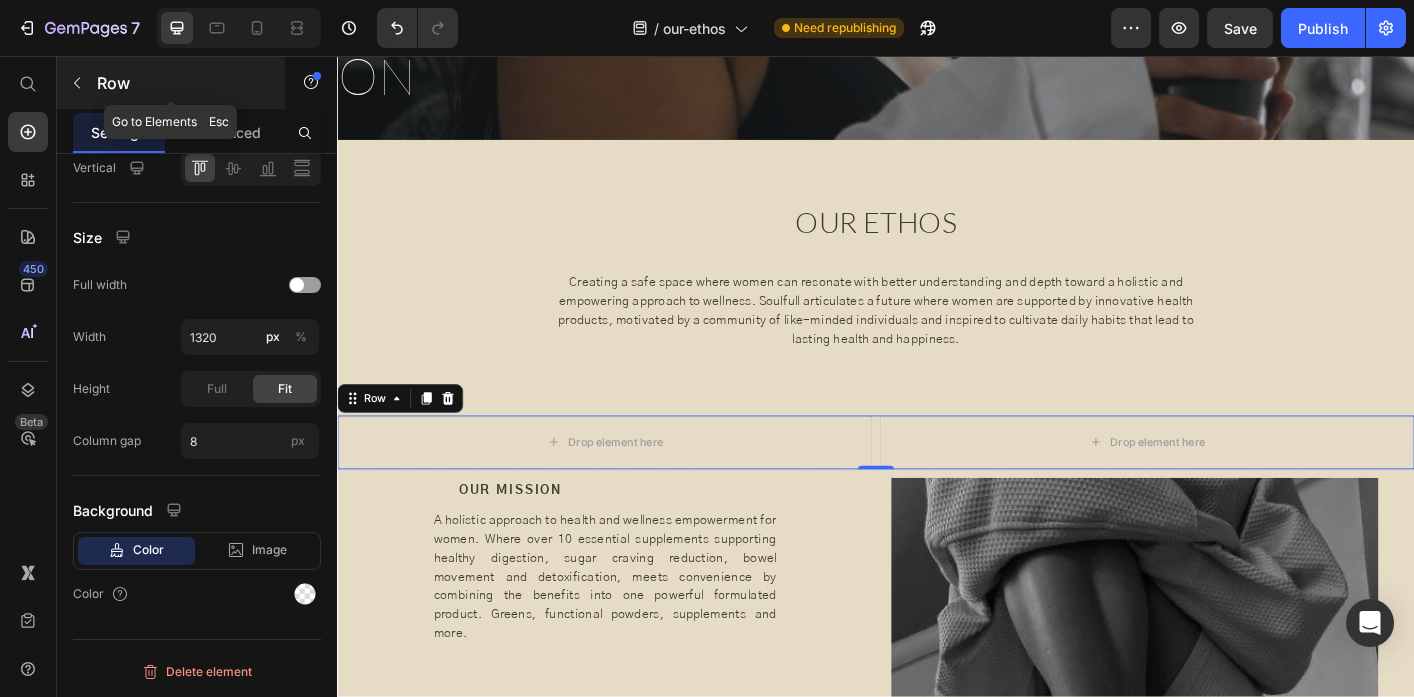 click 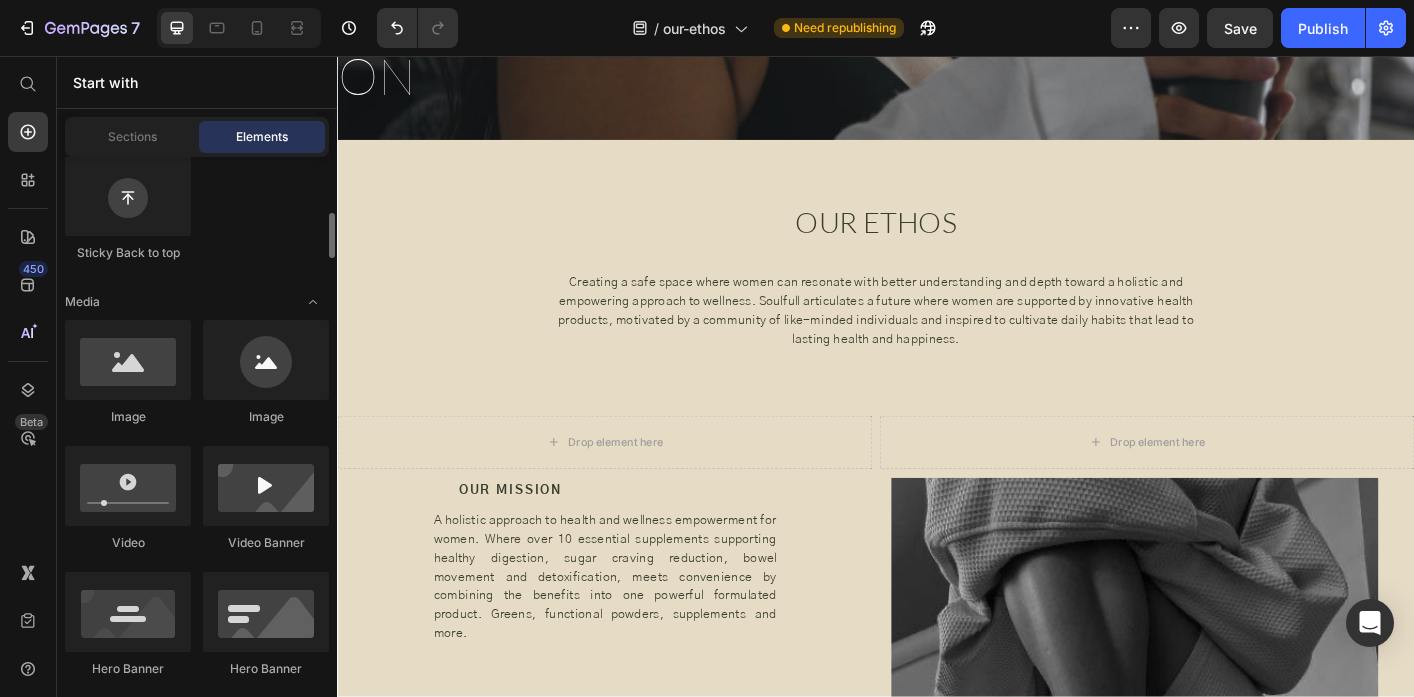 scroll, scrollTop: 627, scrollLeft: 0, axis: vertical 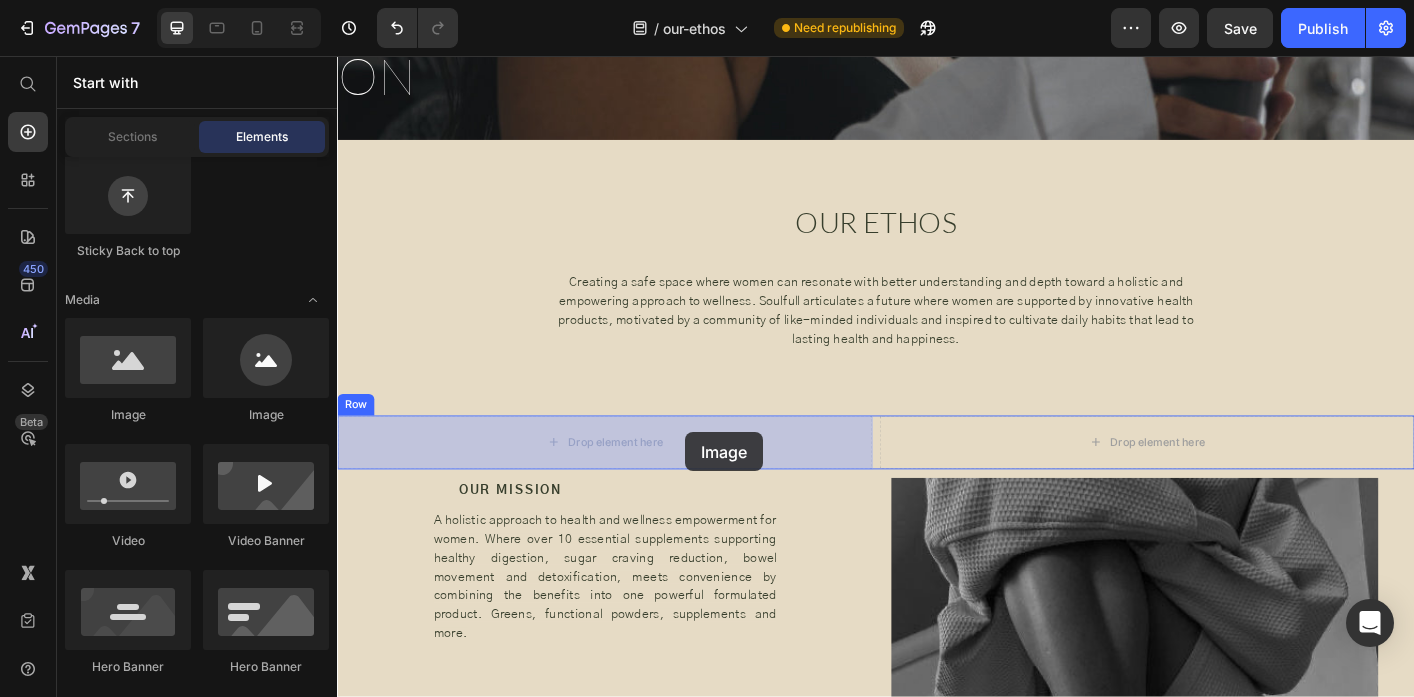 drag, startPoint x: 483, startPoint y: 412, endPoint x: 722, endPoint y: 473, distance: 246.66171 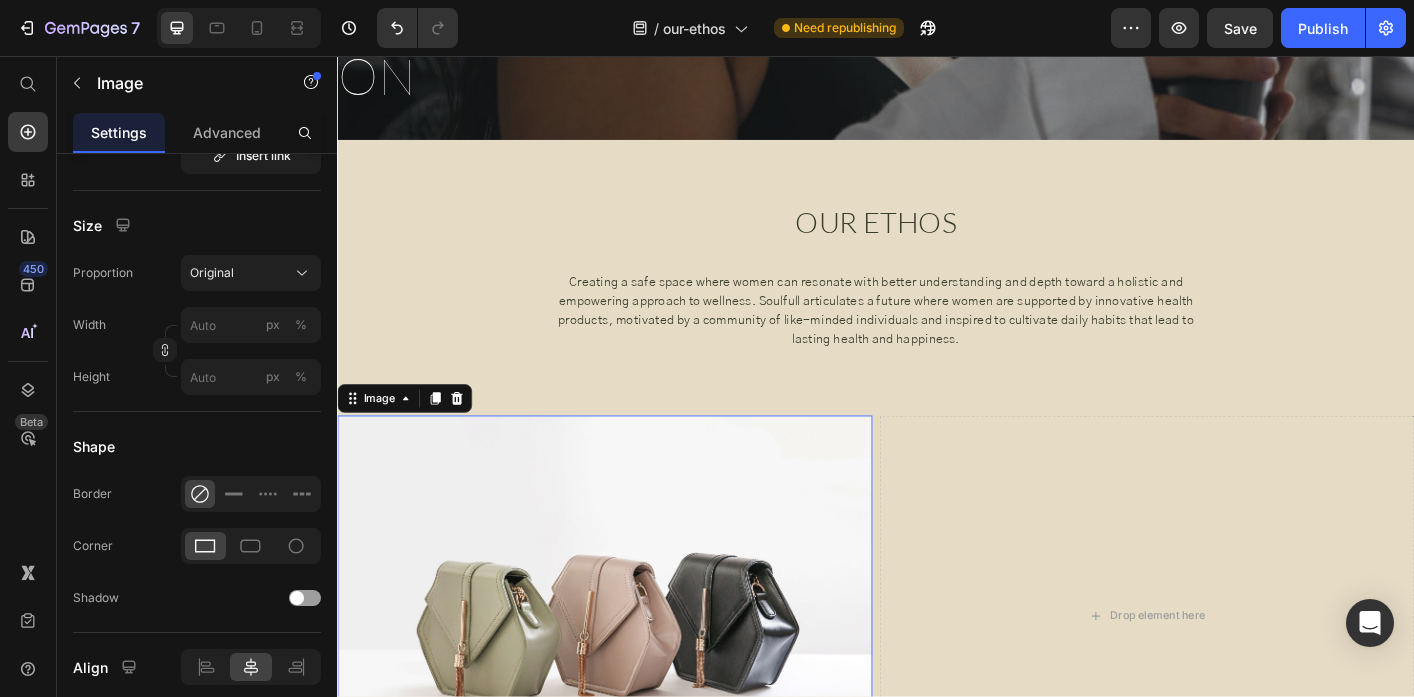 scroll, scrollTop: 0, scrollLeft: 0, axis: both 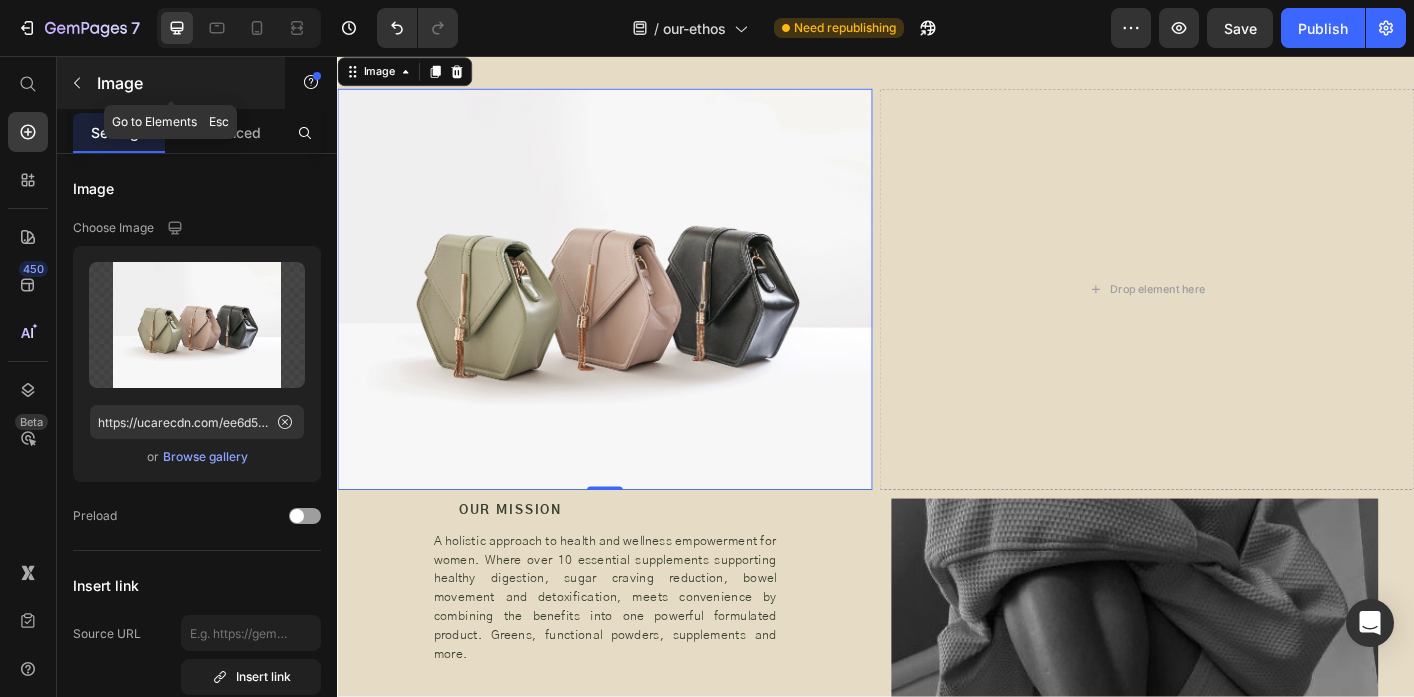 click 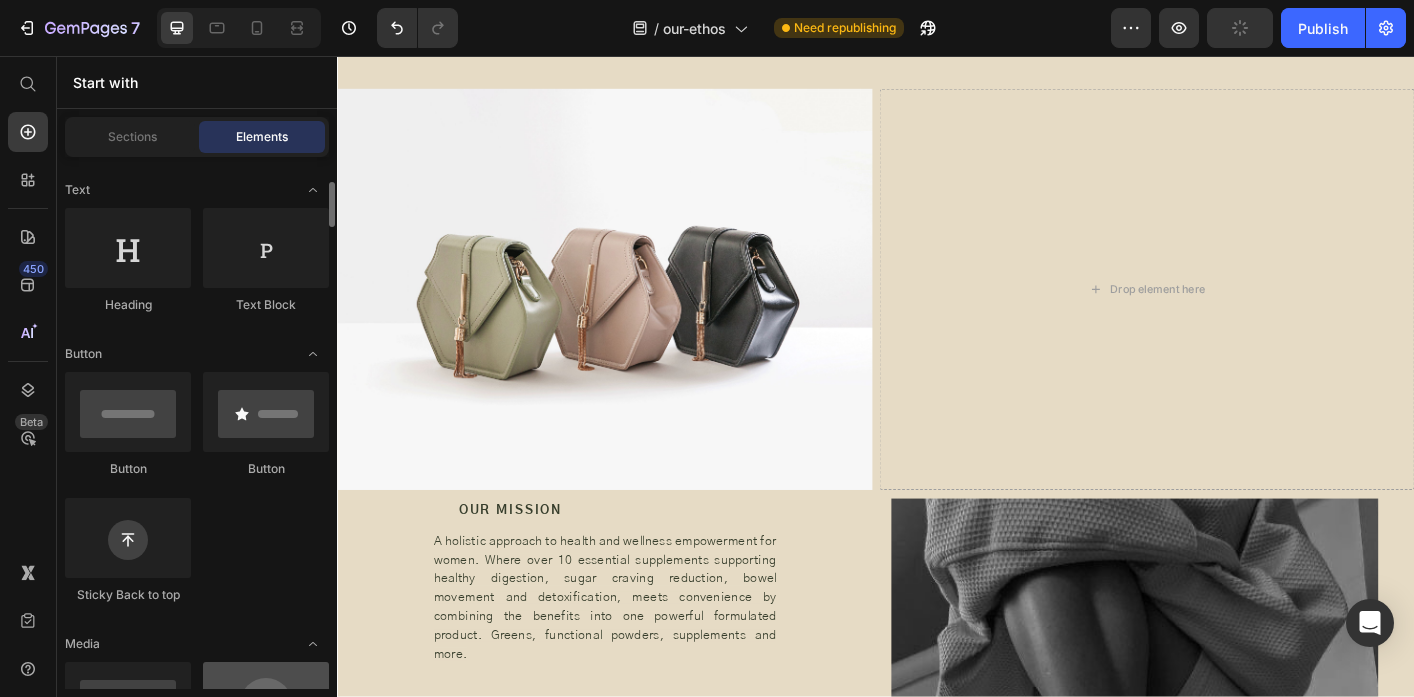 scroll, scrollTop: 284, scrollLeft: 0, axis: vertical 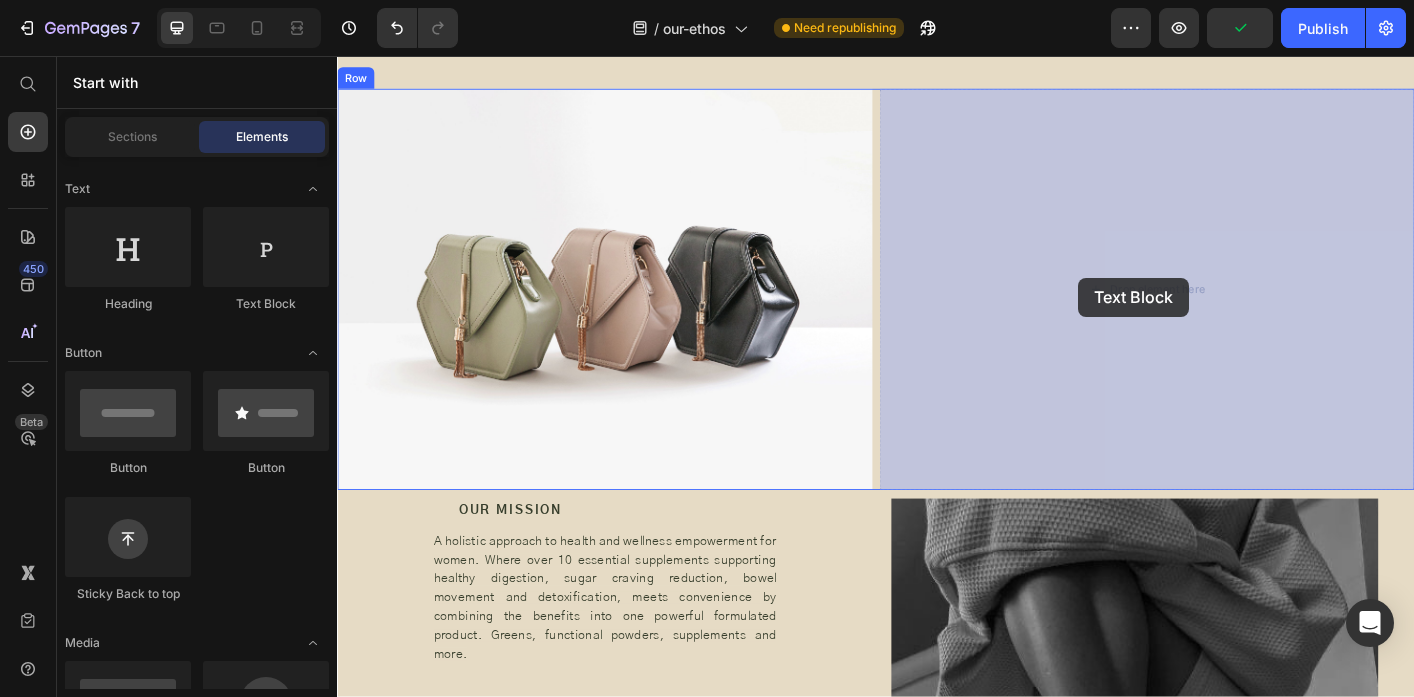 drag, startPoint x: 592, startPoint y: 311, endPoint x: 1163, endPoint y: 303, distance: 571.056 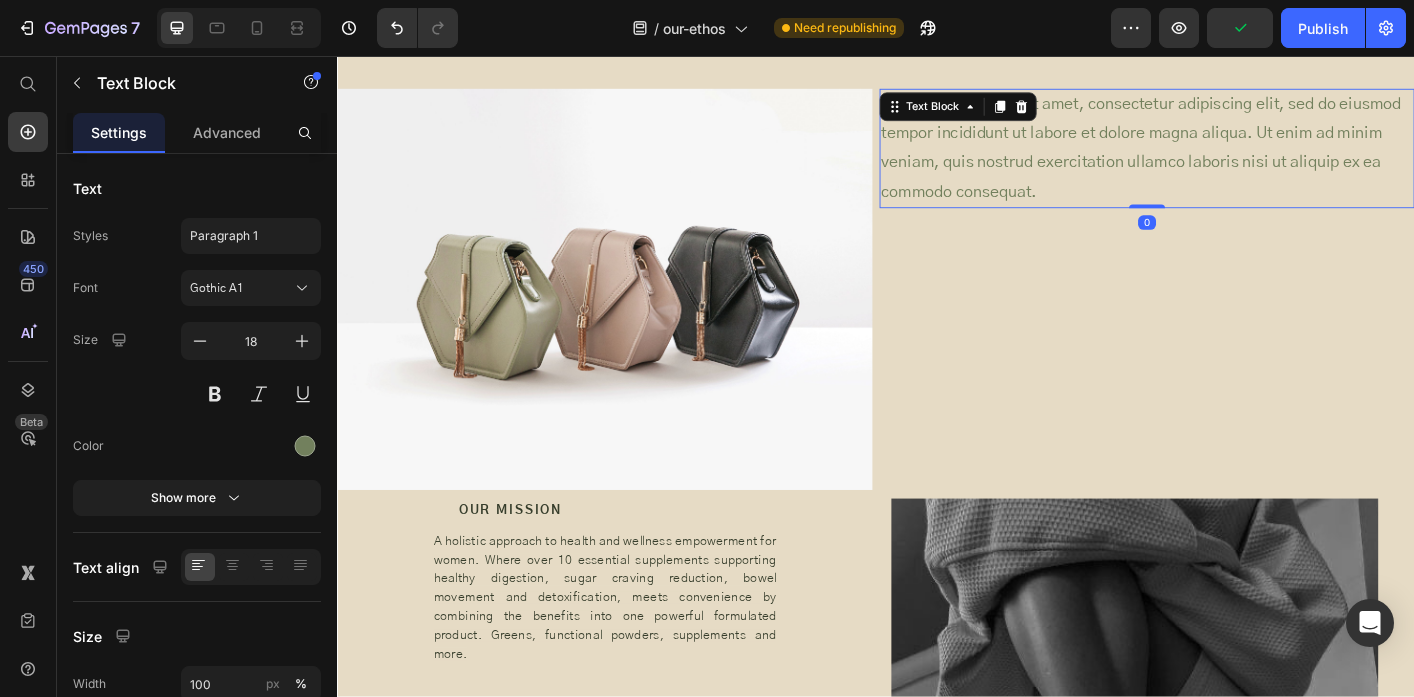 click on "Lorem ipsum dolor sit amet, consectetur adipiscing elit, sed do eiusmod tempor incididunt ut labore et dolore magna aliqua. Ut enim ad minim veniam, quis nostrud exercitation ullamco laboris nisi ut aliquip ex ea commodo consequat." at bounding box center [1239, 160] 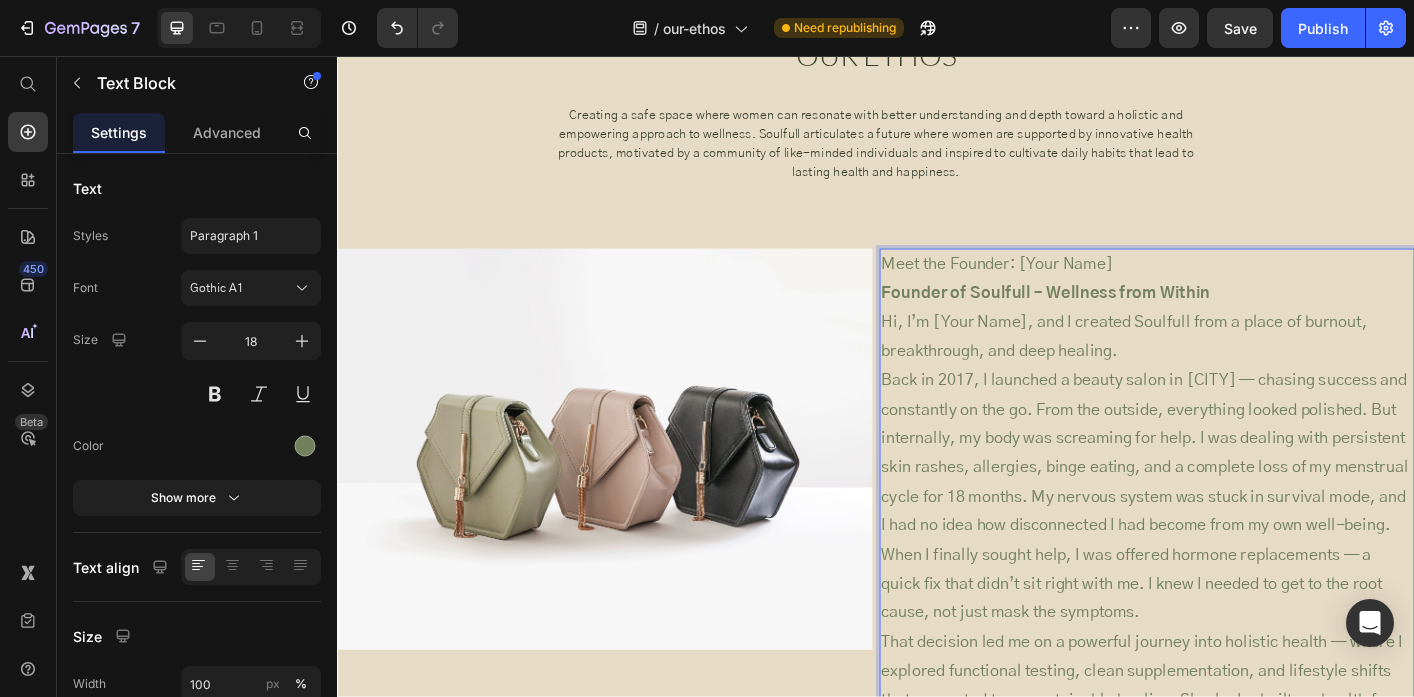 scroll, scrollTop: 474, scrollLeft: 0, axis: vertical 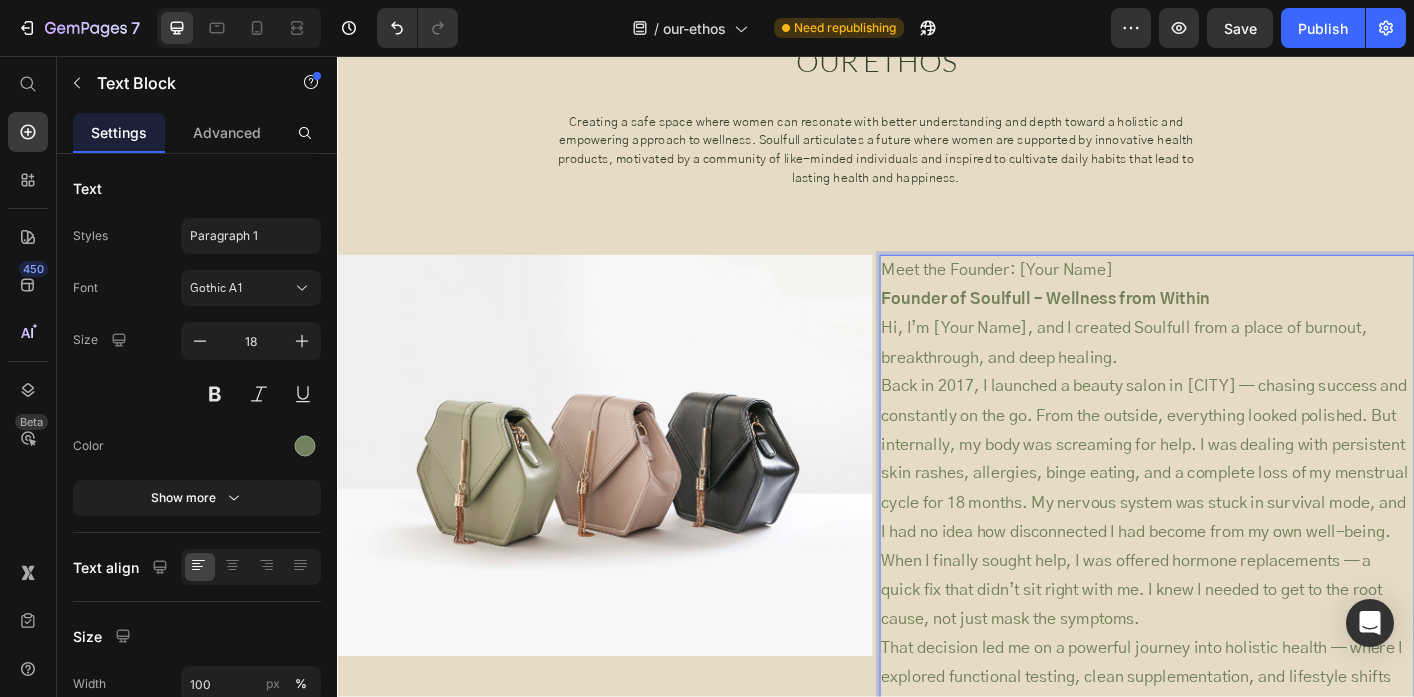 click on "Meet the Founder: [Your Name]" at bounding box center (1239, 296) 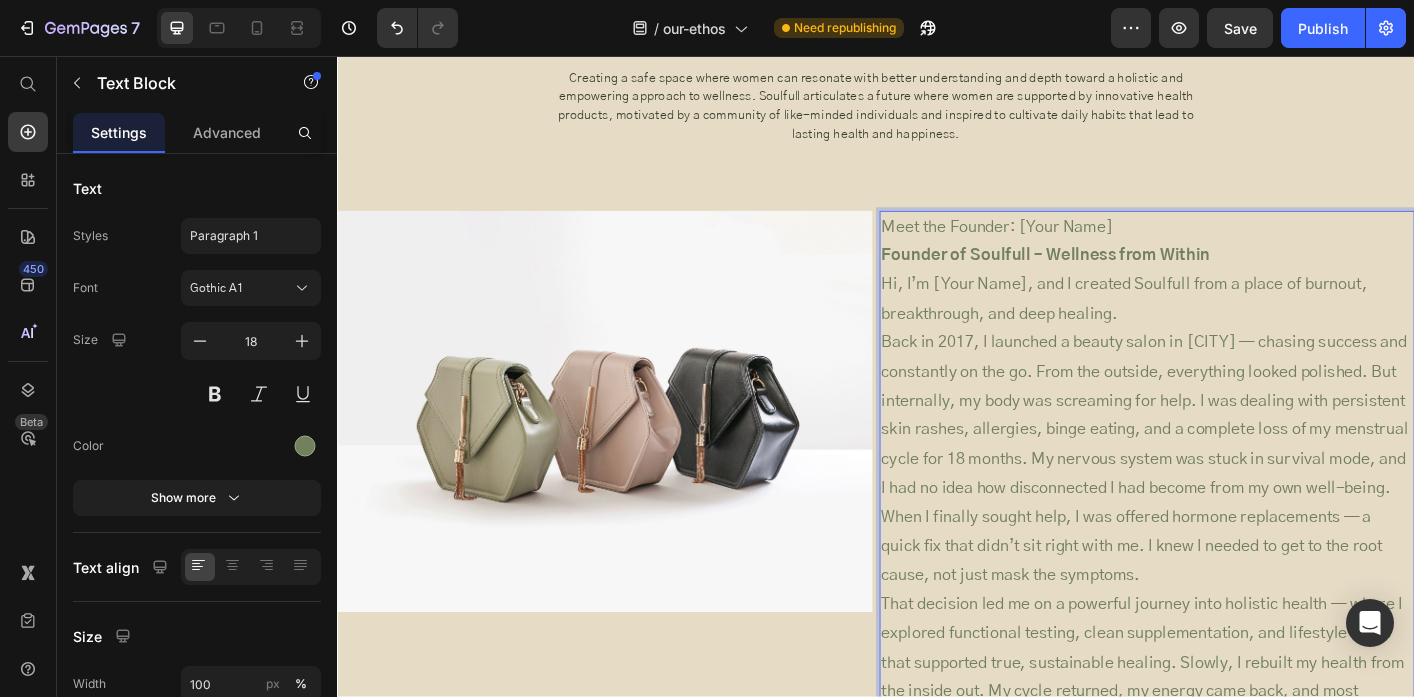 scroll, scrollTop: 532, scrollLeft: 0, axis: vertical 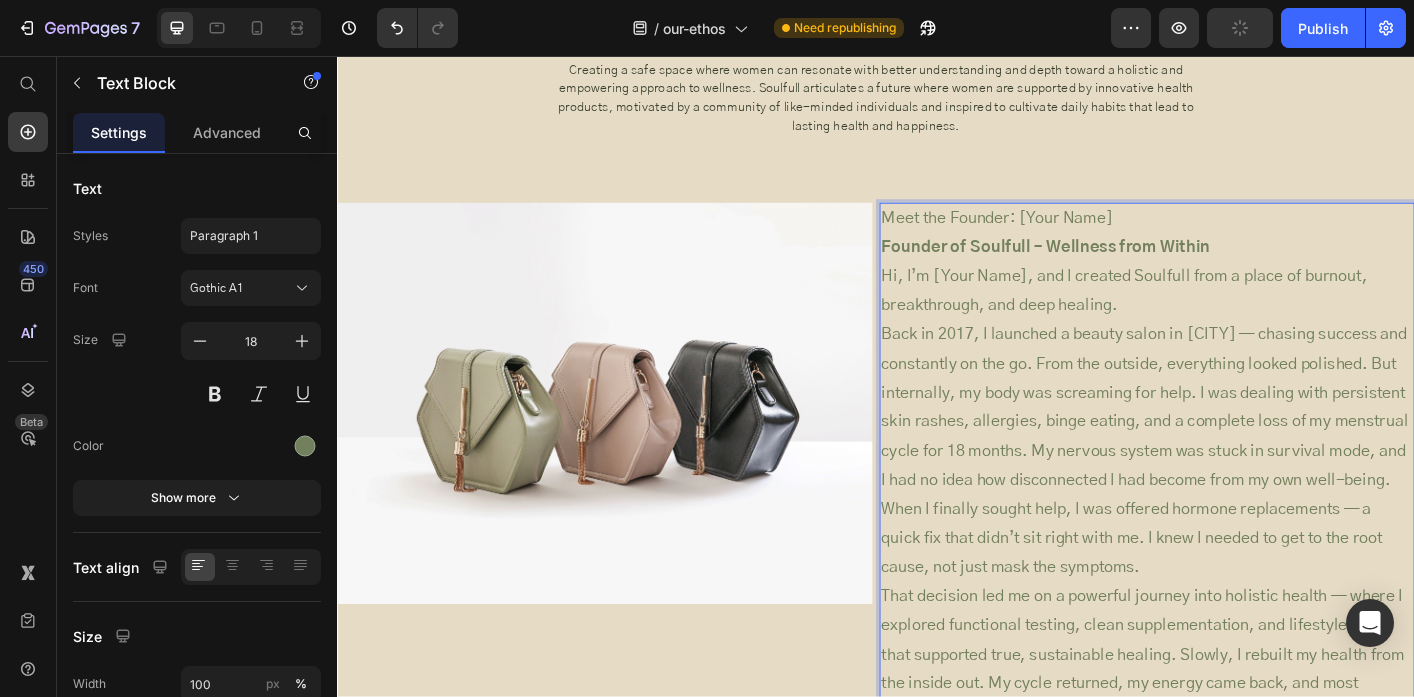 click on "Founder of Soulfull – Wellness from Within" at bounding box center [1126, 270] 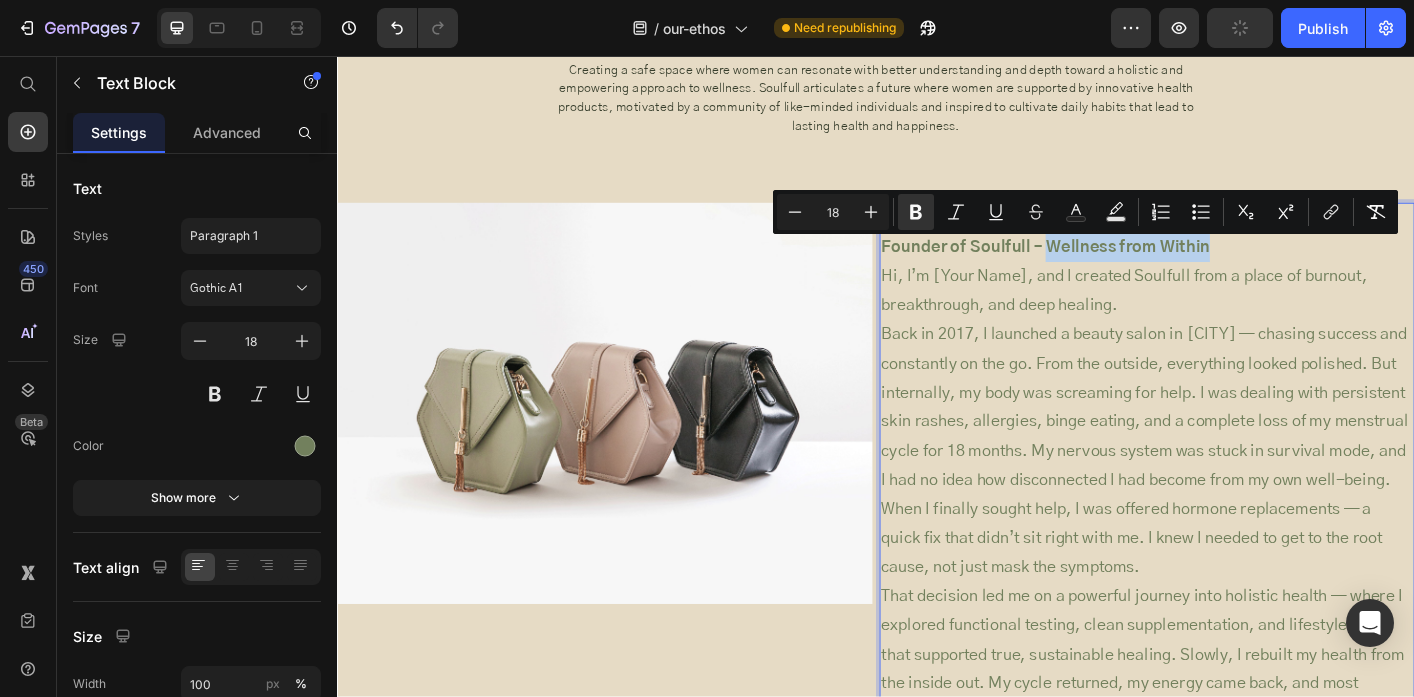 drag, startPoint x: 1313, startPoint y: 268, endPoint x: 1123, endPoint y: 263, distance: 190.06578 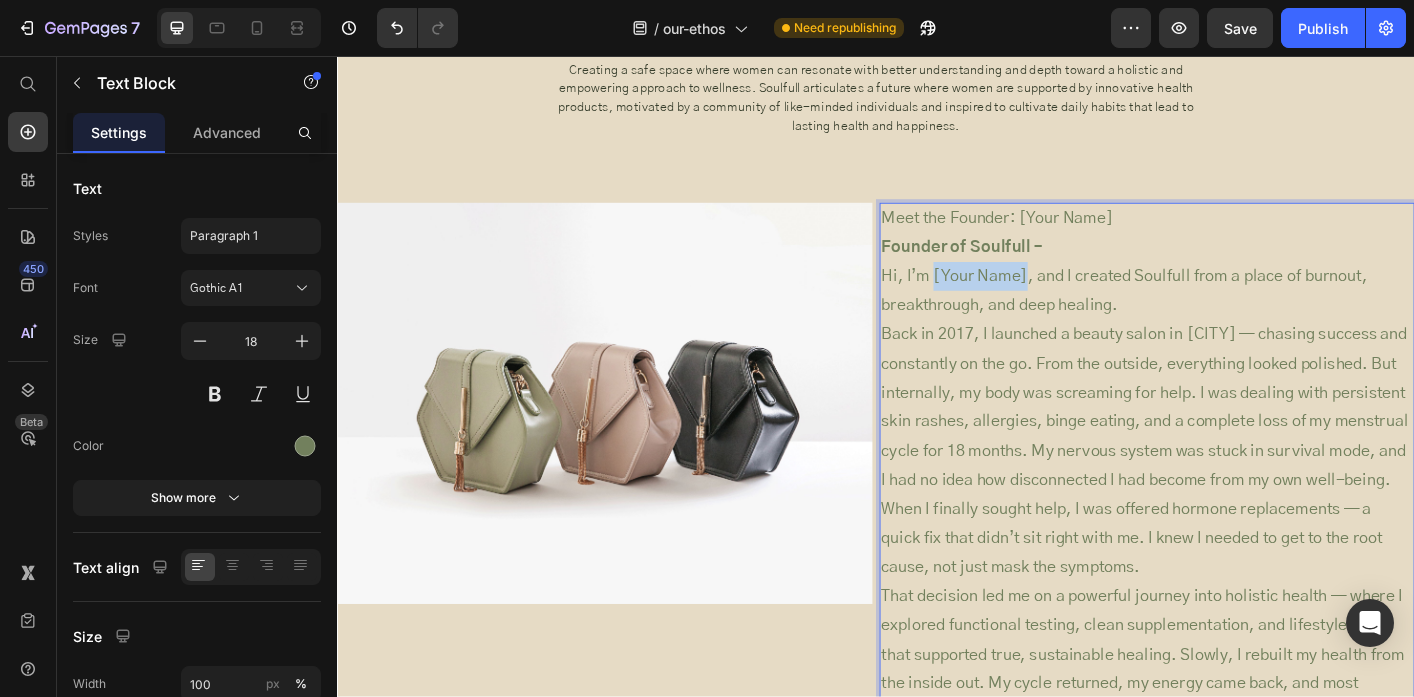 drag, startPoint x: 1105, startPoint y: 299, endPoint x: 1000, endPoint y: 304, distance: 105.11898 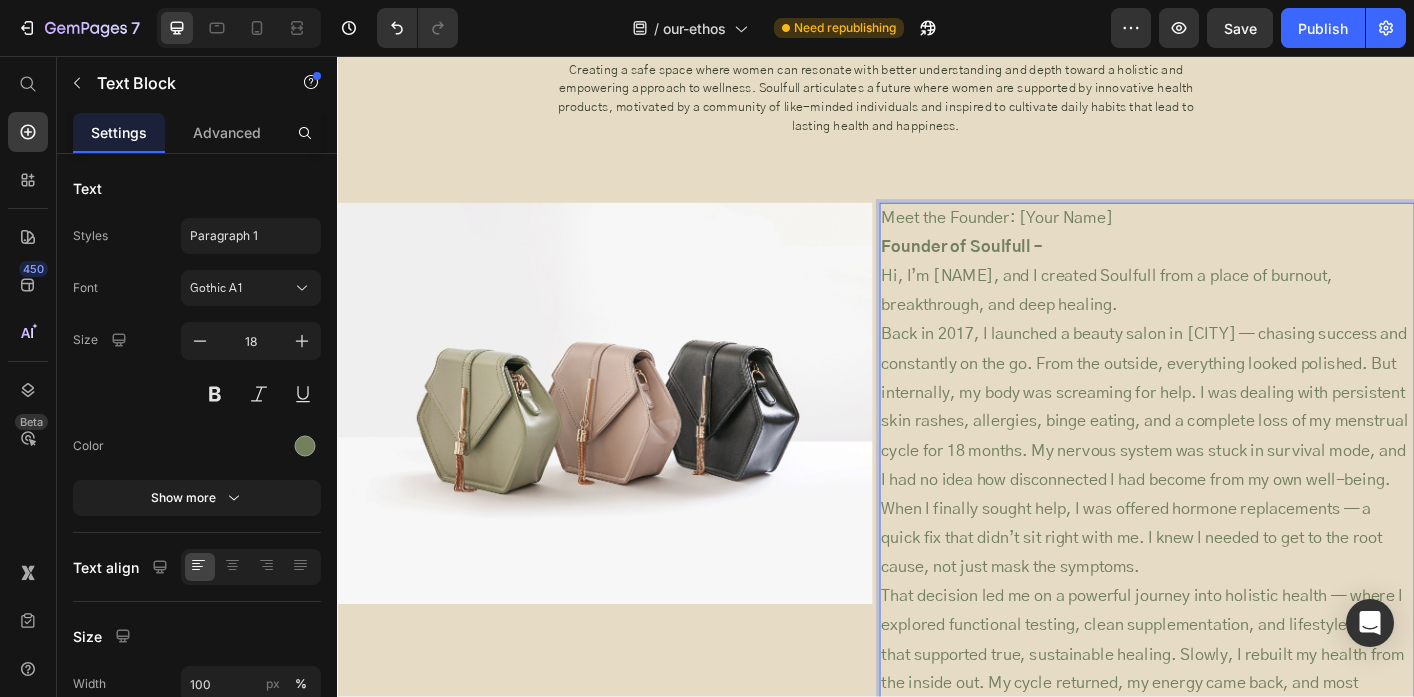click on "Hi, I’m [NAME], and I created Soulfull from a place of burnout, breakthrough, and deep healing." at bounding box center (1239, 318) 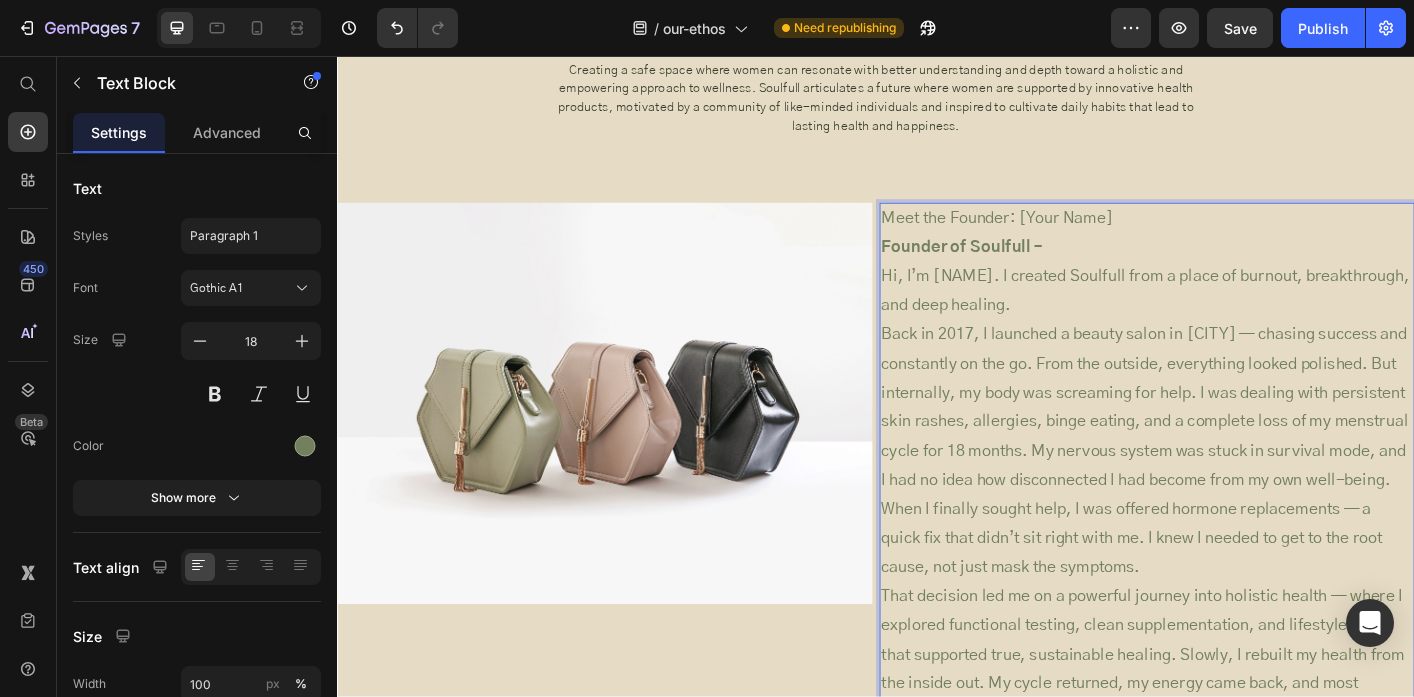 click on "Hi, I’m [NAME]. I created Soulfull from a place of burnout, breakthrough, and deep healing." at bounding box center [1239, 318] 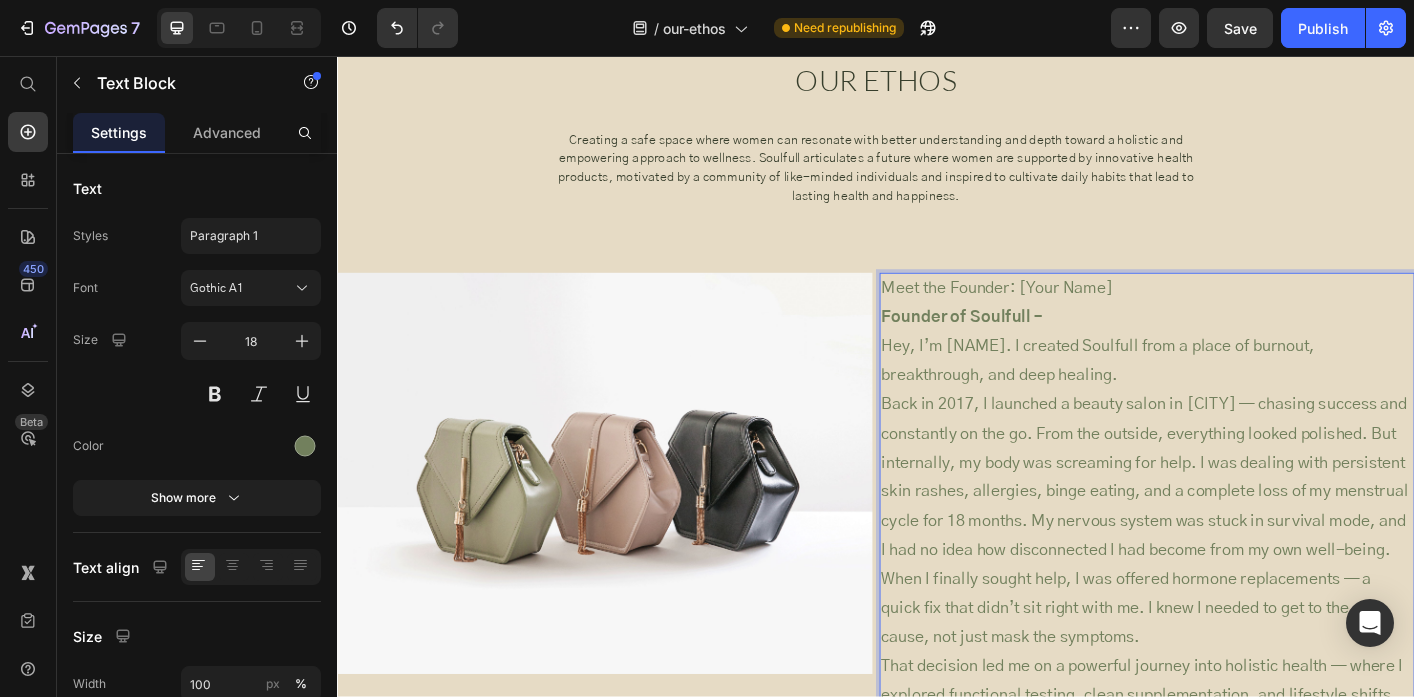 scroll, scrollTop: 445, scrollLeft: 0, axis: vertical 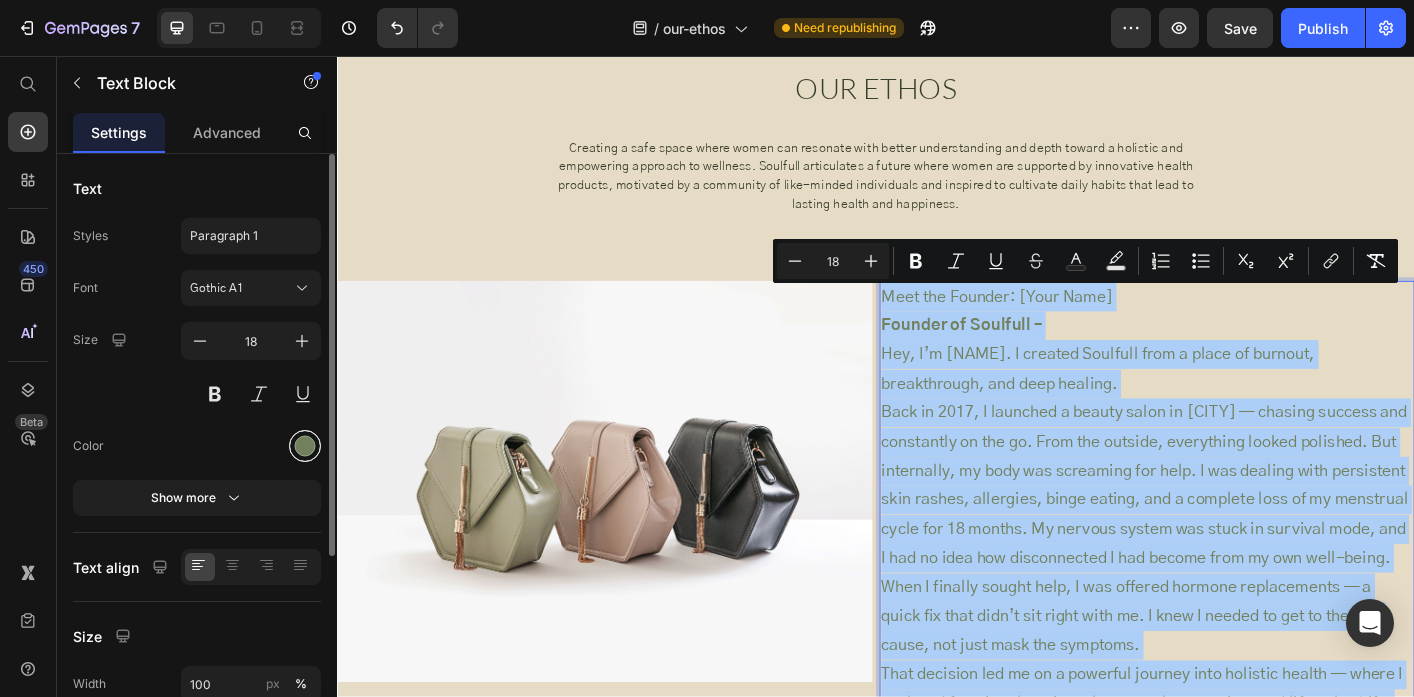 click at bounding box center [305, 446] 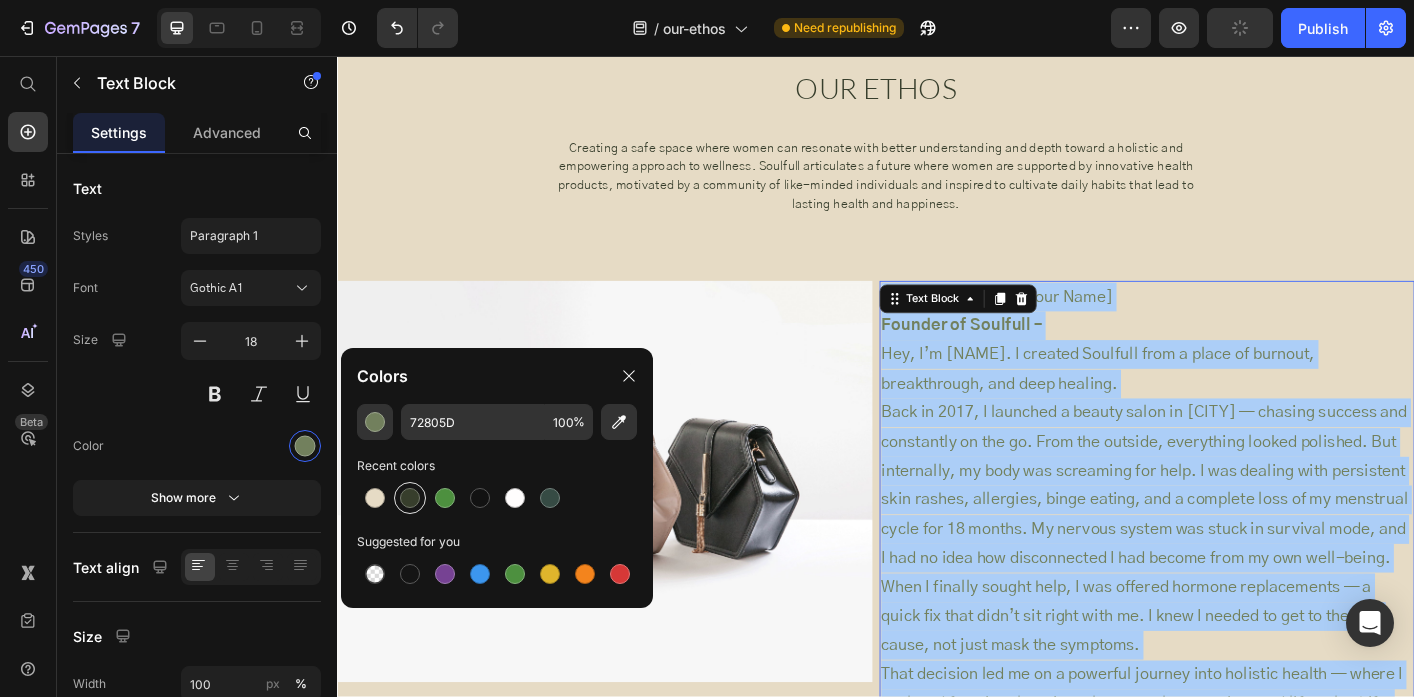 click at bounding box center (410, 498) 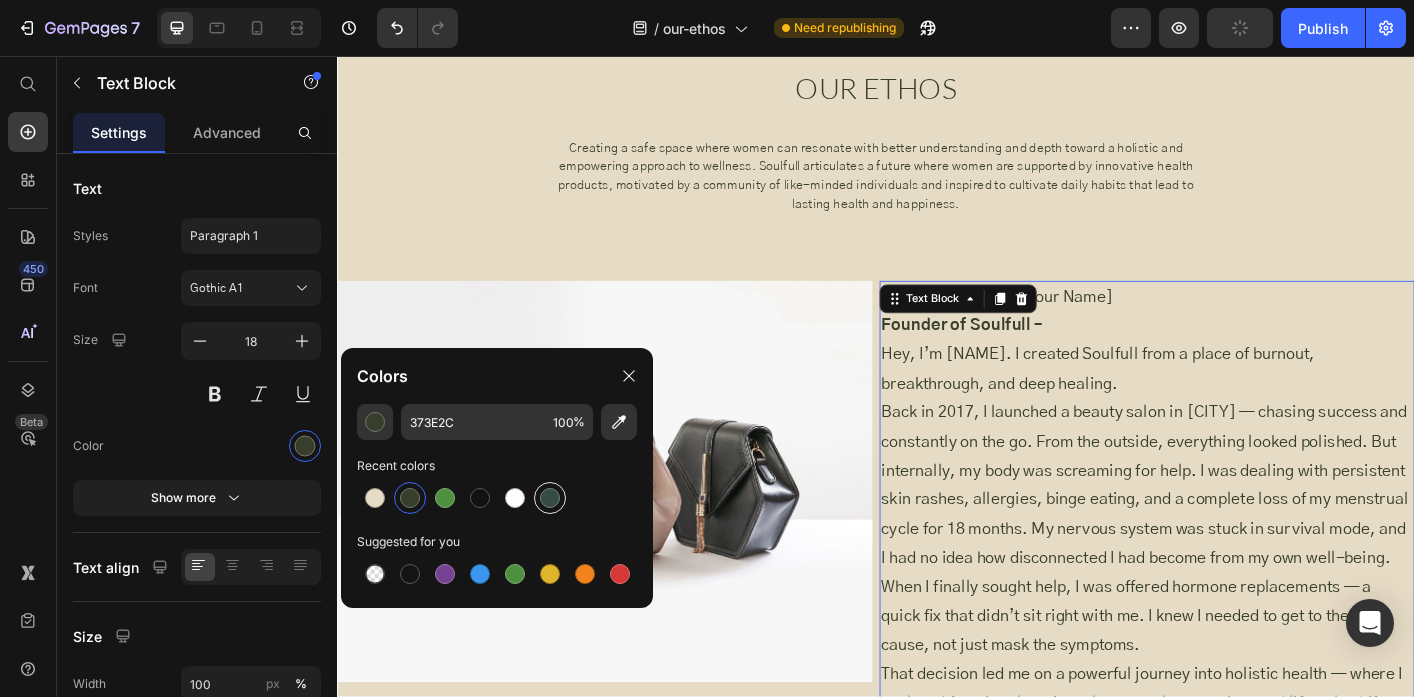 click at bounding box center (550, 498) 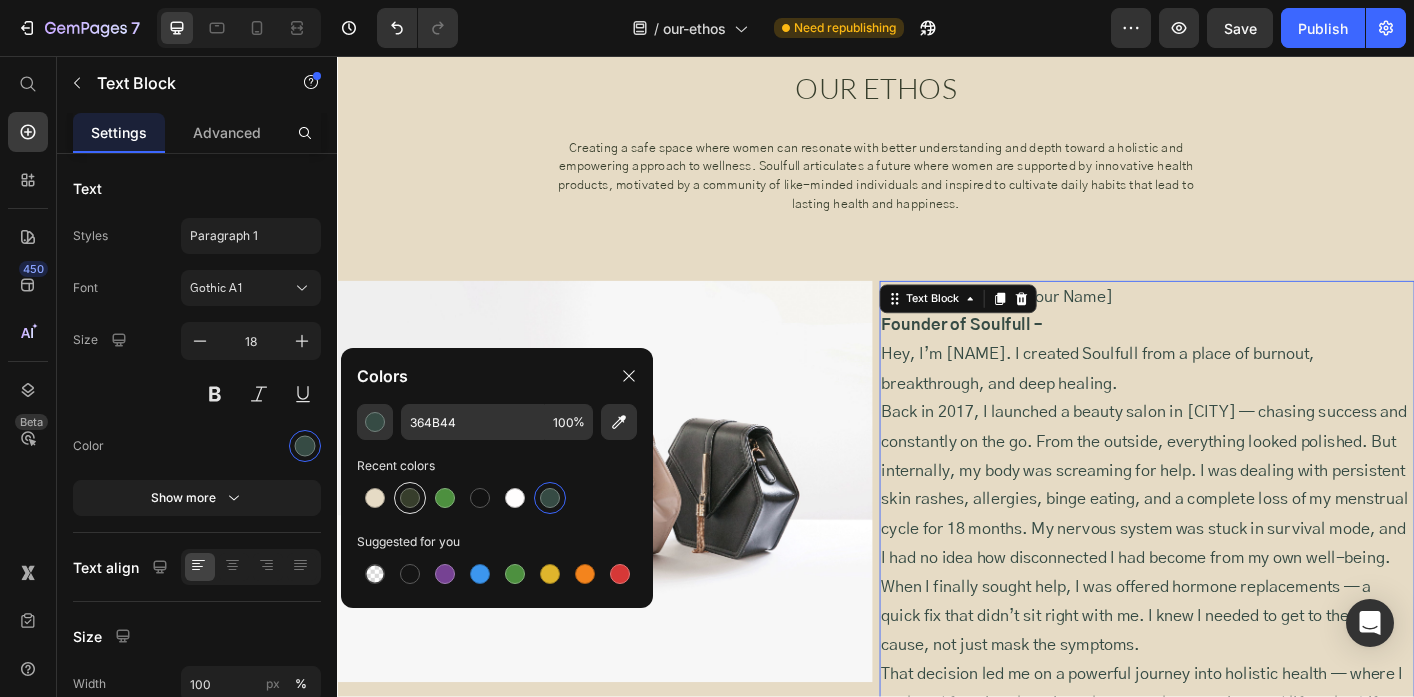 click at bounding box center [410, 498] 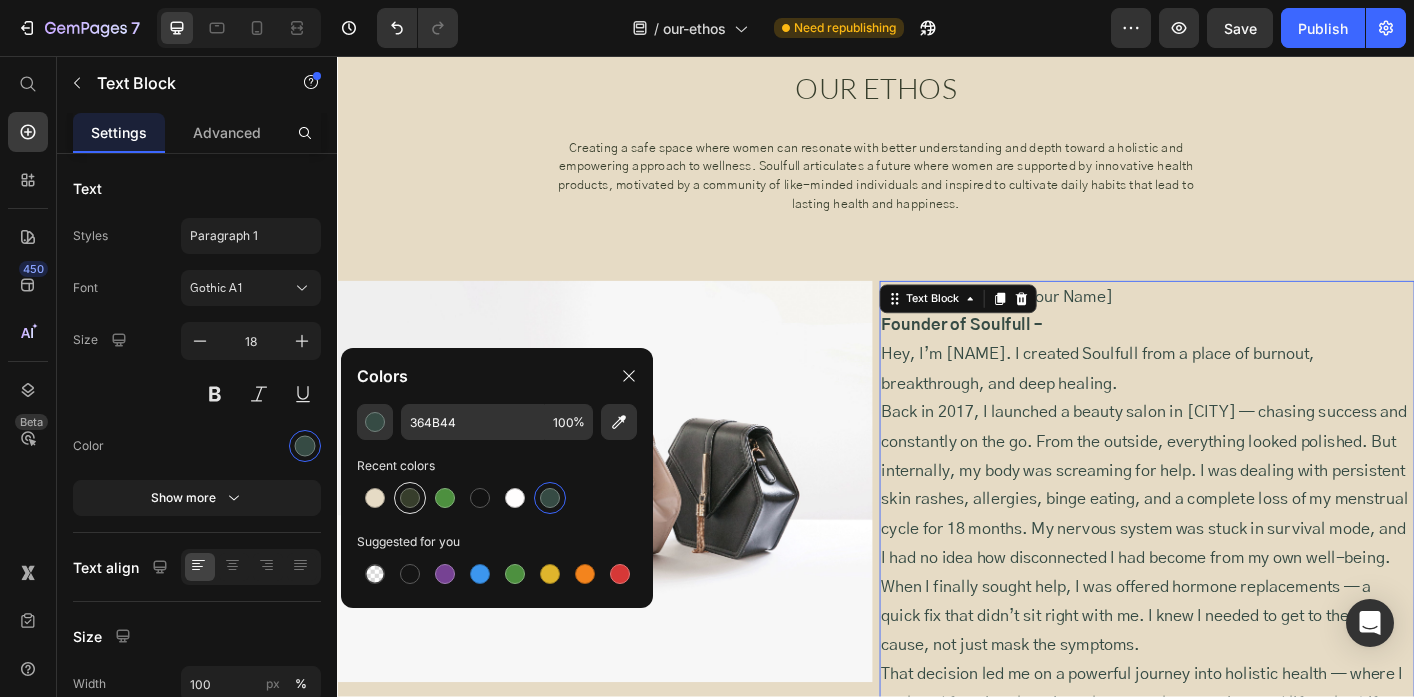 type on "373E2C" 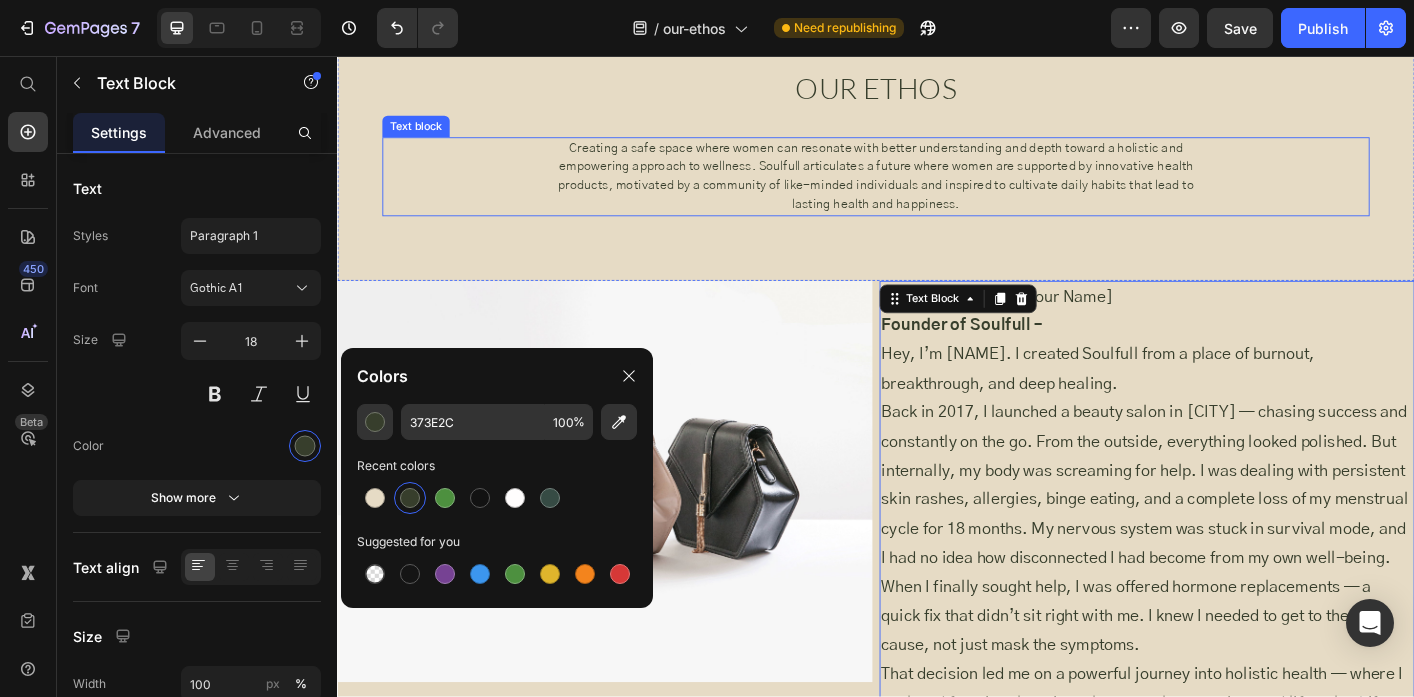 click on "Creating a safe space where women can resonate with better understanding and depth toward a holistic and empowering approach to wellness. Soulfull articulates a future where women are supported by innovative health products, motivated by a community of like-minded individuals and inspired to cultivate daily habits that lead to lasting health and happiness." at bounding box center (937, 191) 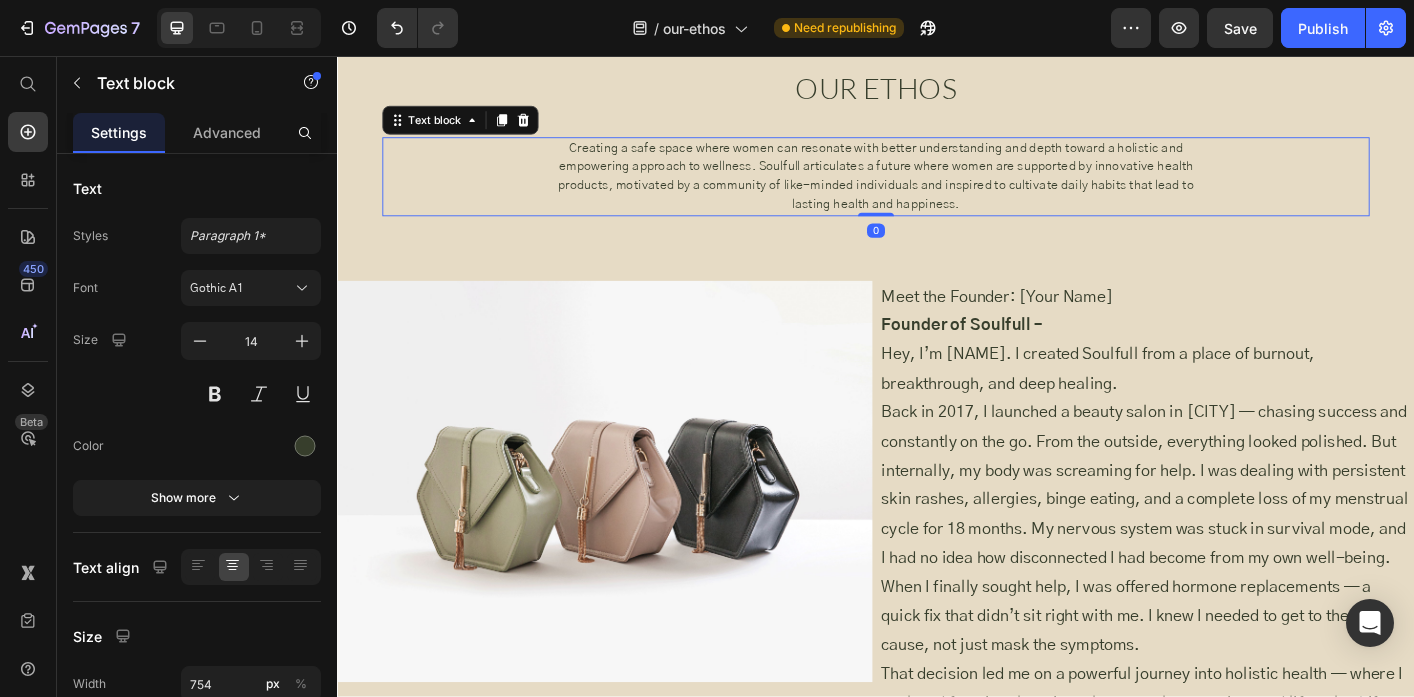 scroll, scrollTop: 0, scrollLeft: 0, axis: both 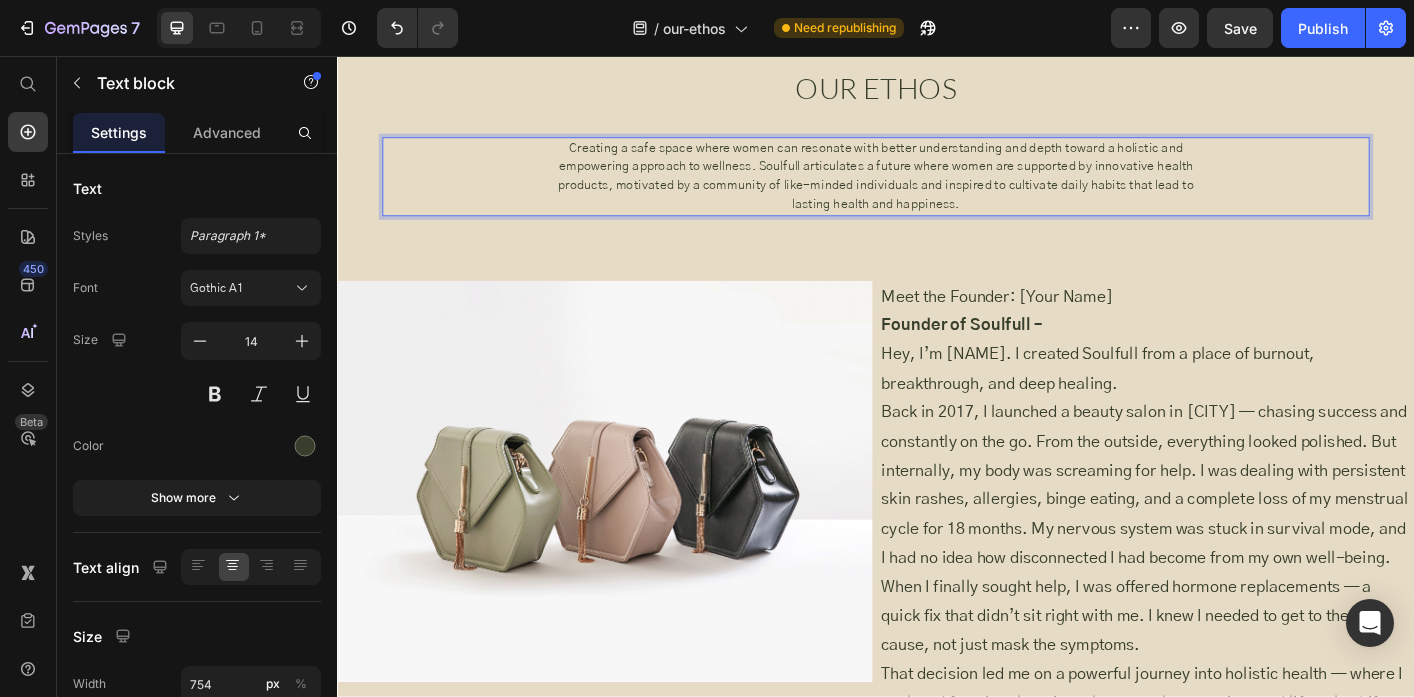 click on "Creating a safe space where women can resonate with better understanding and depth toward a holistic and empowering approach to wellness. Soulfull articulates a future where women are supported by innovative health products, motivated by a community of like-minded individuals and inspired to cultivate daily habits that lead to lasting health and happiness." at bounding box center (937, 191) 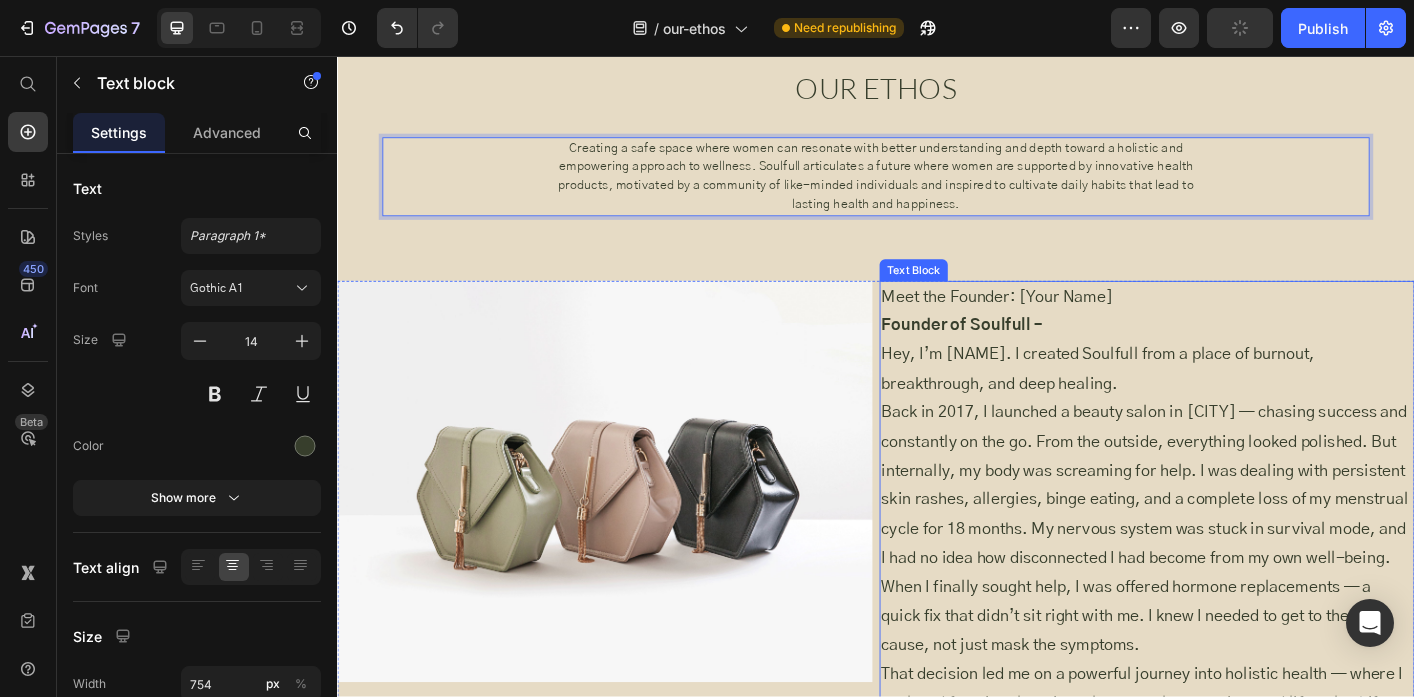 click on "Back in 2017, I launched a beauty salon in [CITY] — chasing success and constantly on the go. From the outside, everything looked polished. But internally, my body was screaming for help. I was dealing with persistent skin rashes, allergies, binge eating, and a complete loss of my menstrual cycle for 18 months. My nervous system was stuck in survival mode, and I had no idea how disconnected I had become from my own well-being." at bounding box center (1239, 535) 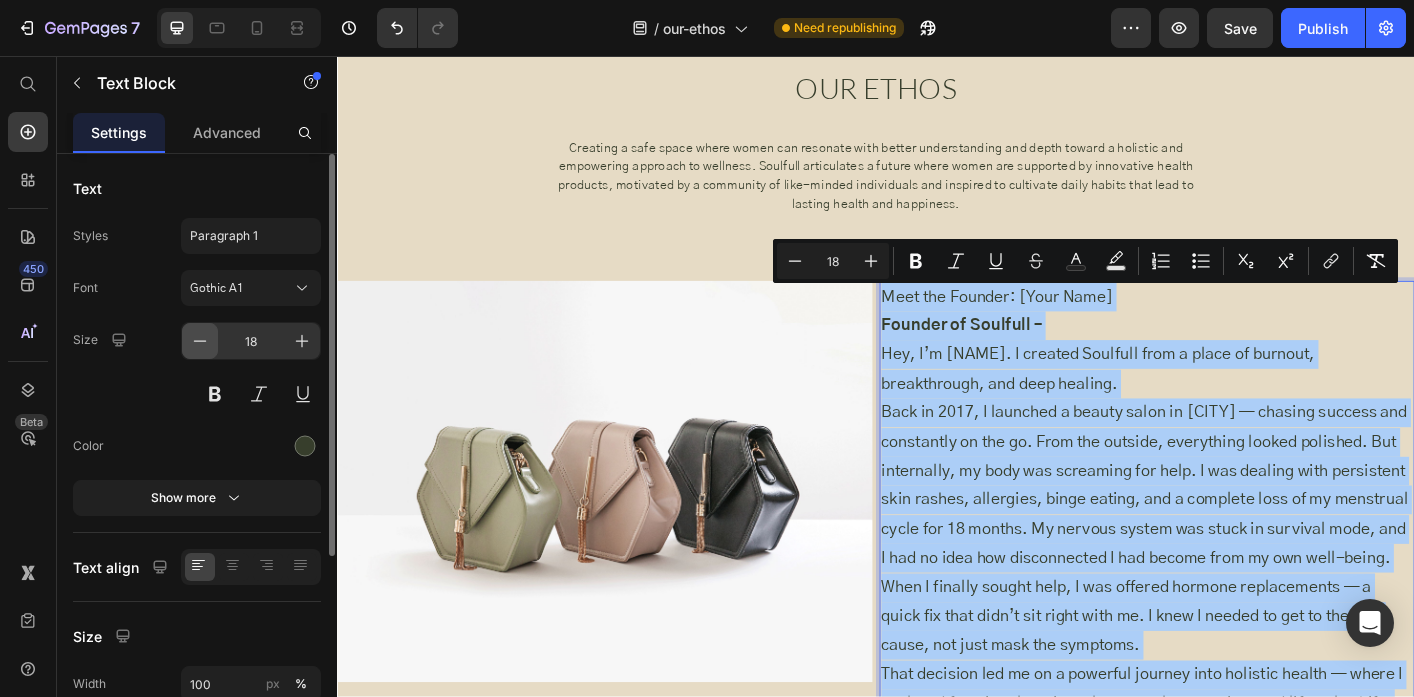 click 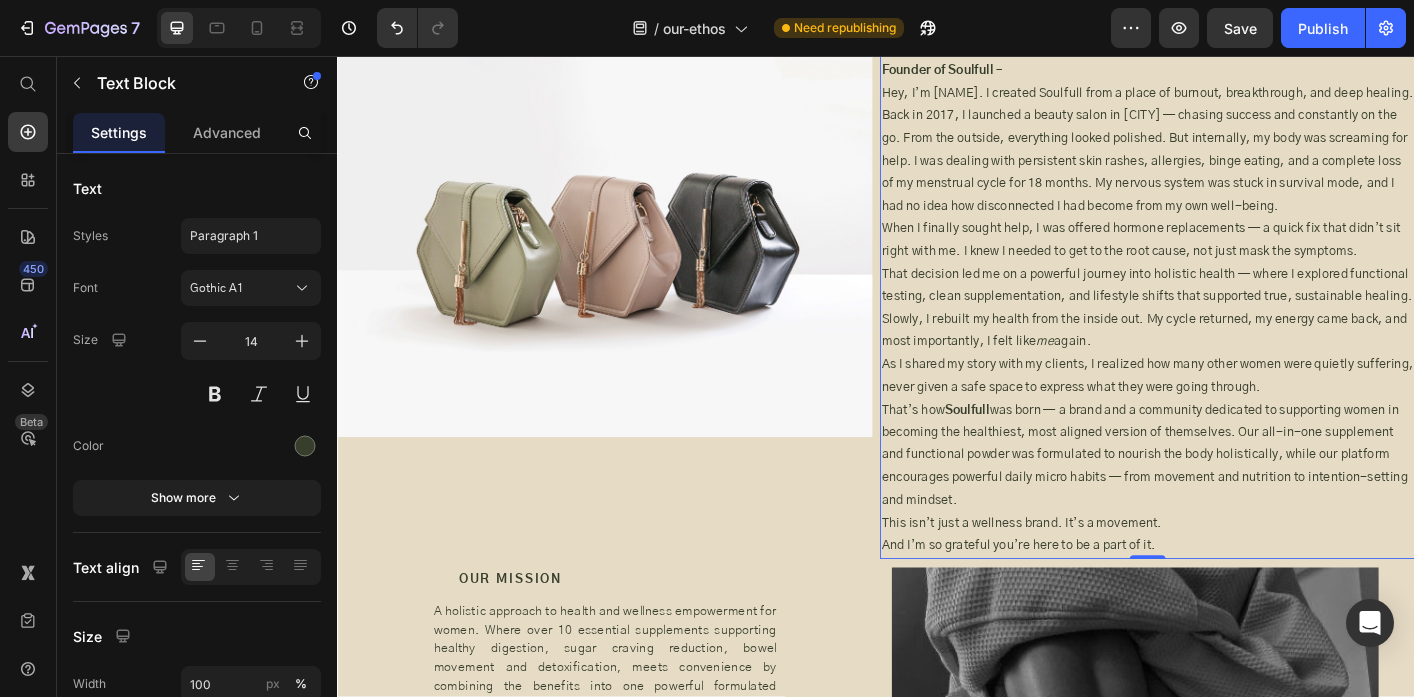 scroll, scrollTop: 721, scrollLeft: 0, axis: vertical 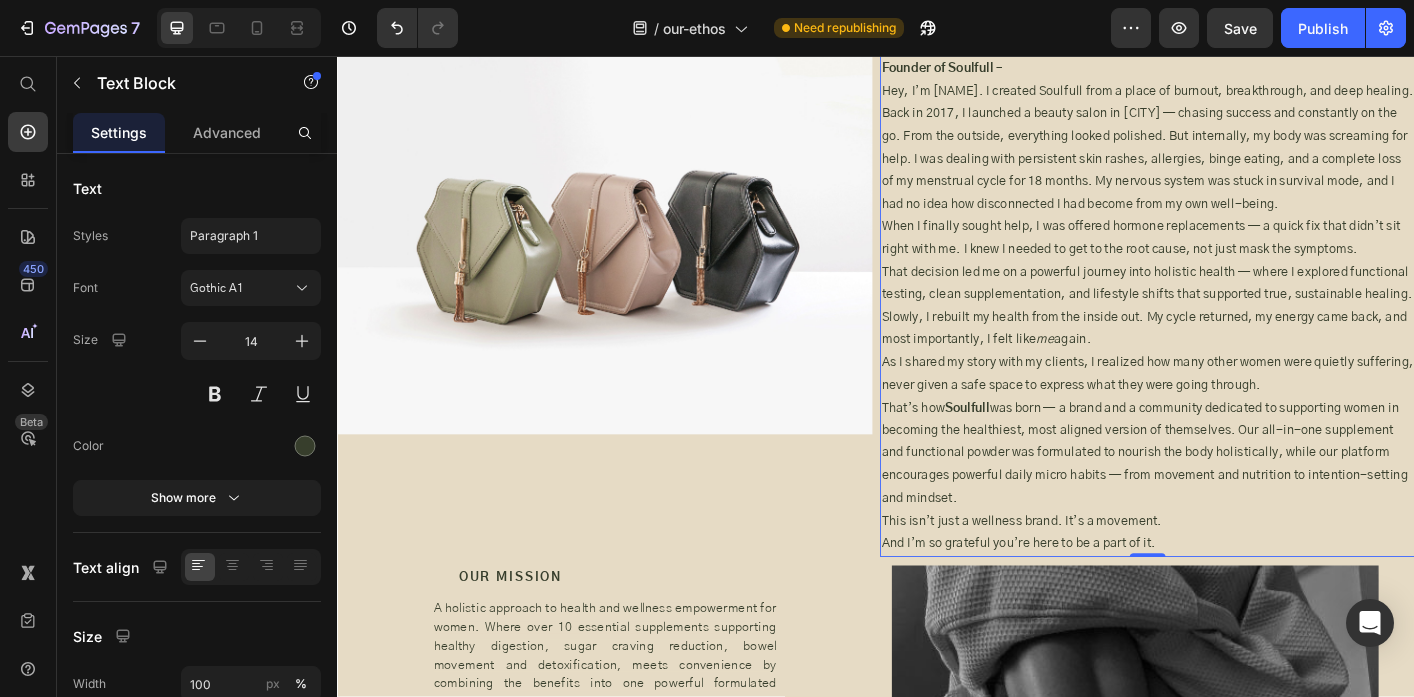 click on "was born — a brand and a community dedicated to supporting women in becoming the healthiest, most aligned version of themselves. Our all-in-one supplement and functional powder was formulated to nourish the body holistically, while our platform encourages powerful daily micro habits — from movement and nutrition to intention-setting and mindset." at bounding box center (1239, 499) 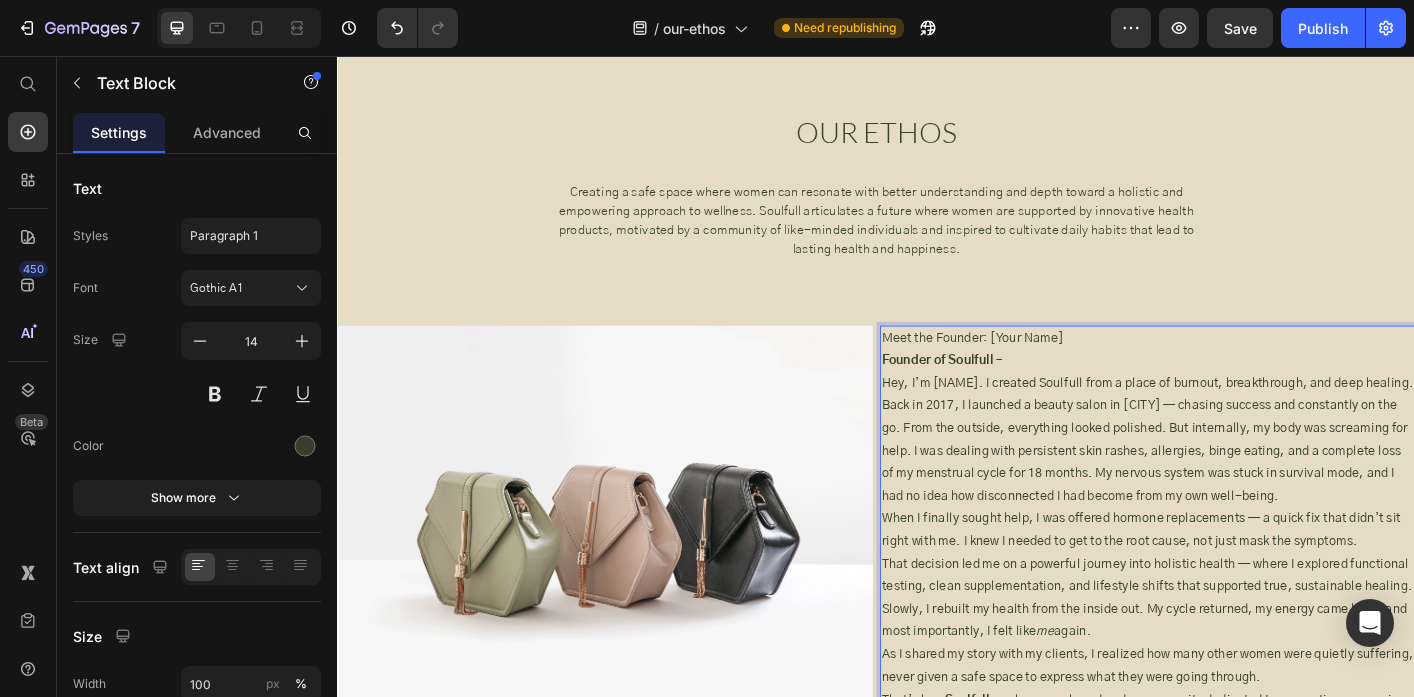 scroll, scrollTop: 457, scrollLeft: 0, axis: vertical 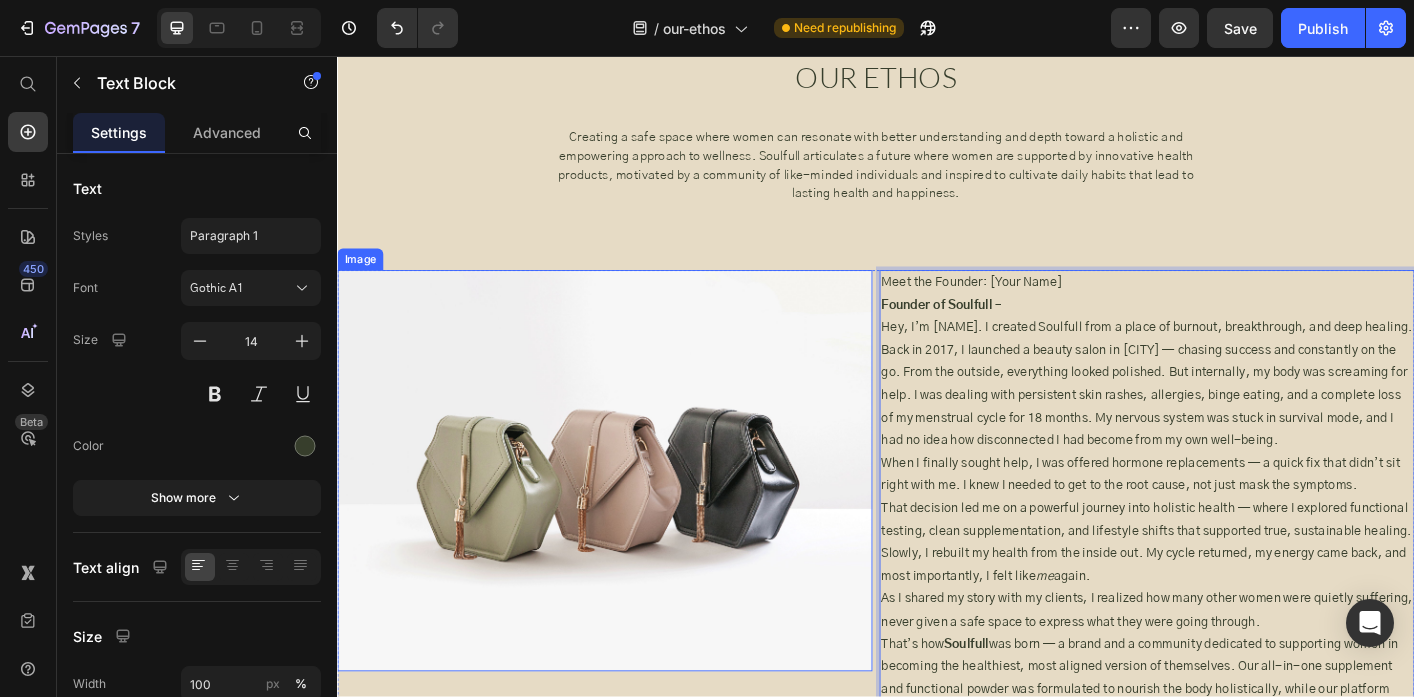 click at bounding box center (635, 518) 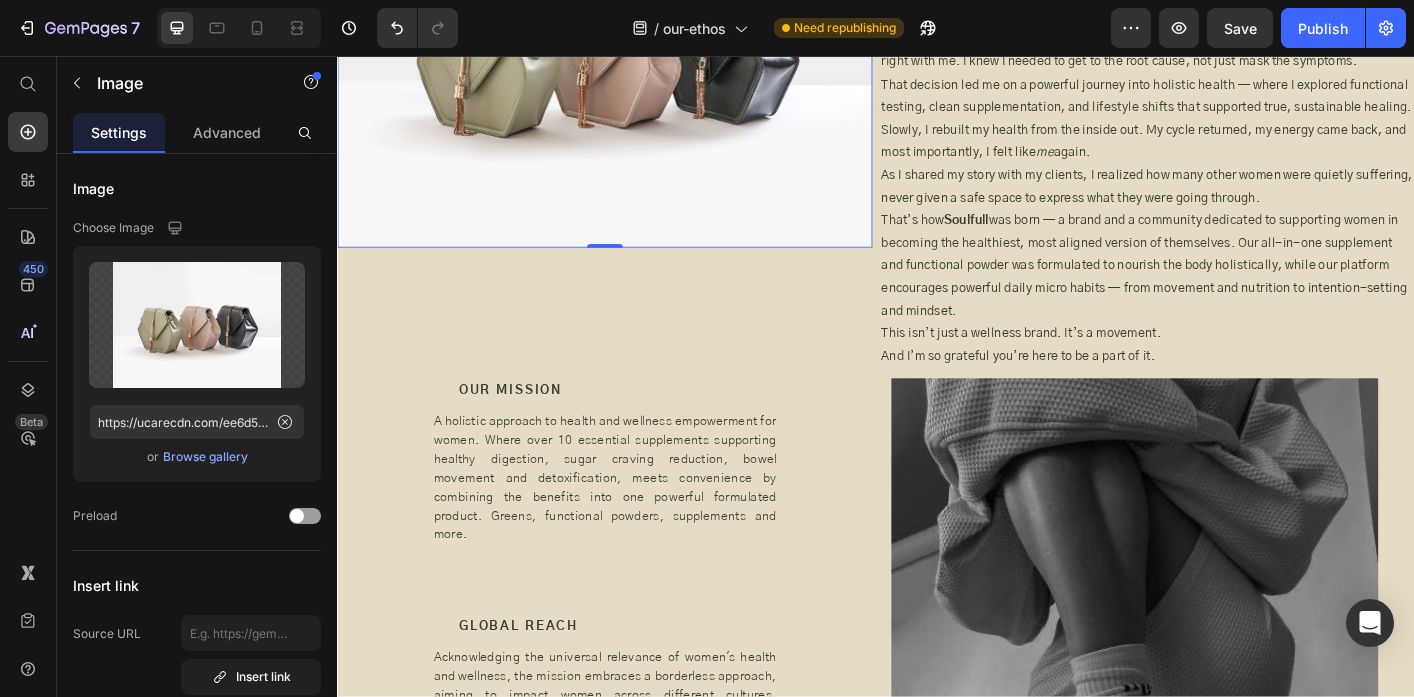 scroll, scrollTop: 1055, scrollLeft: 0, axis: vertical 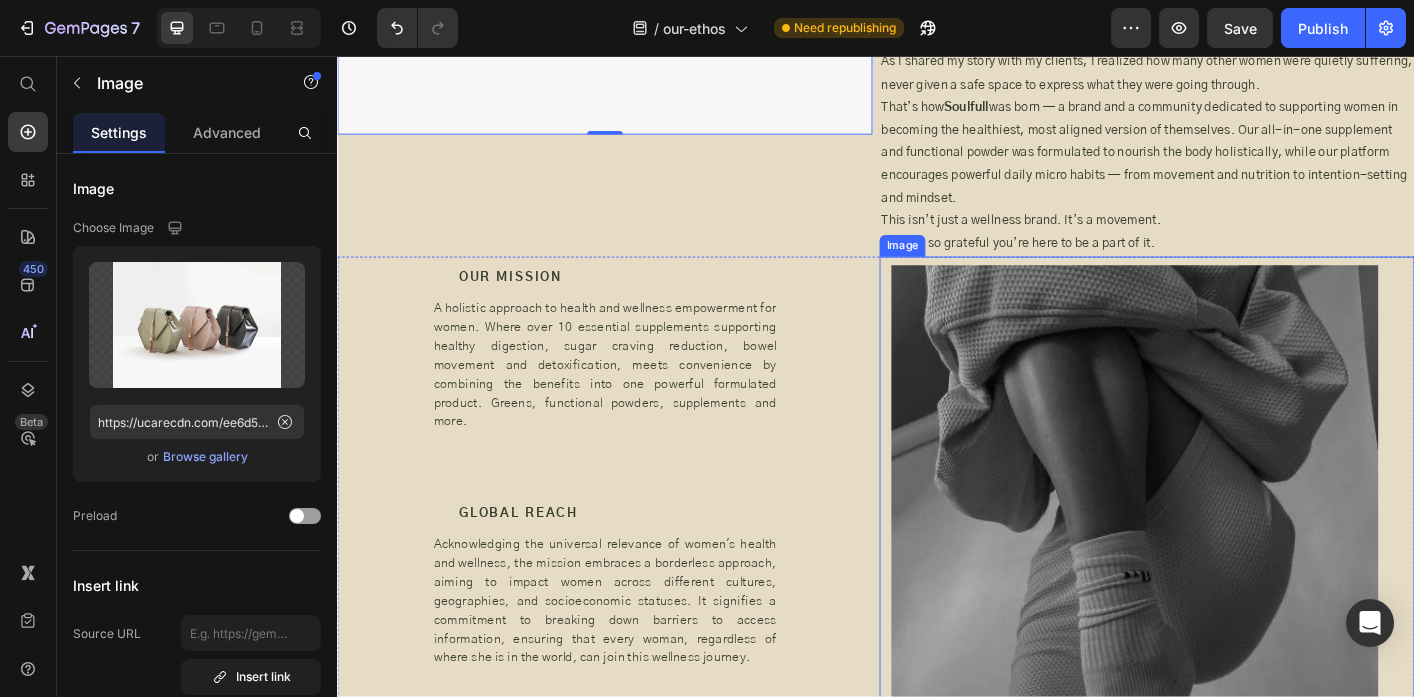 click at bounding box center (1239, 652) 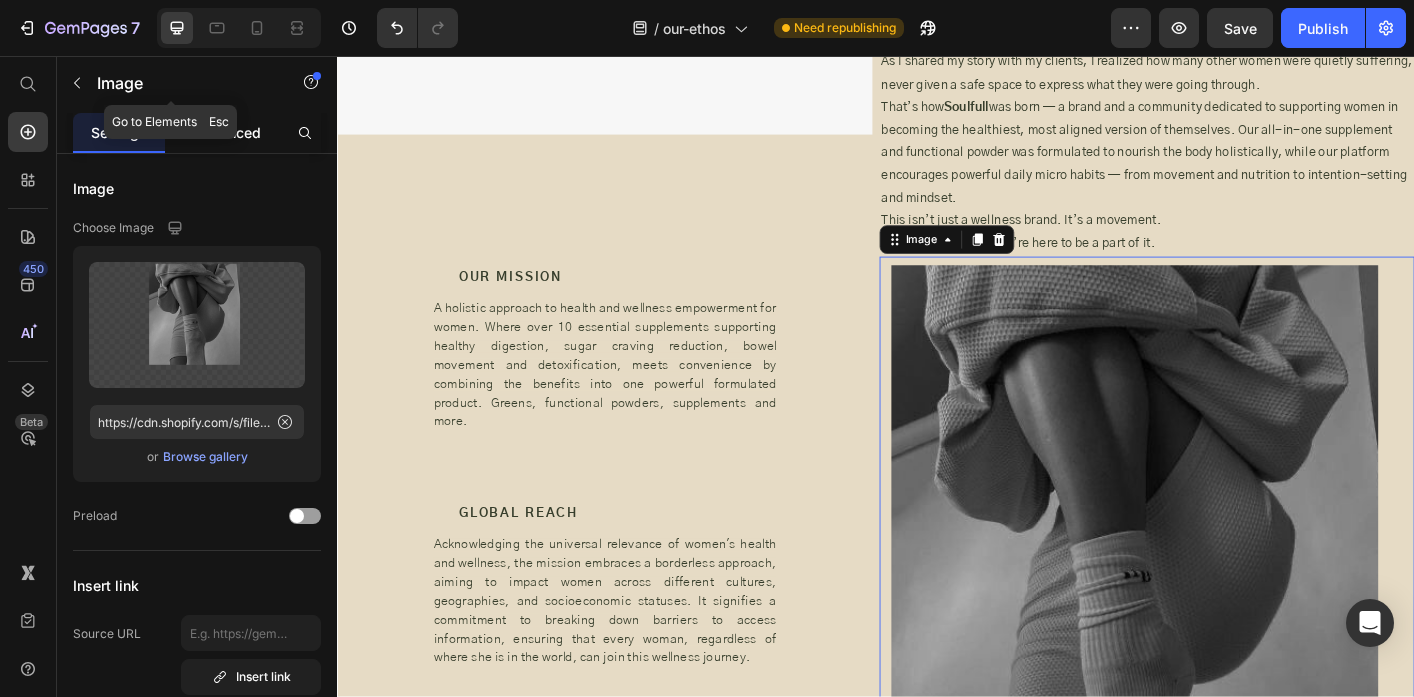 click on "Advanced" at bounding box center (227, 132) 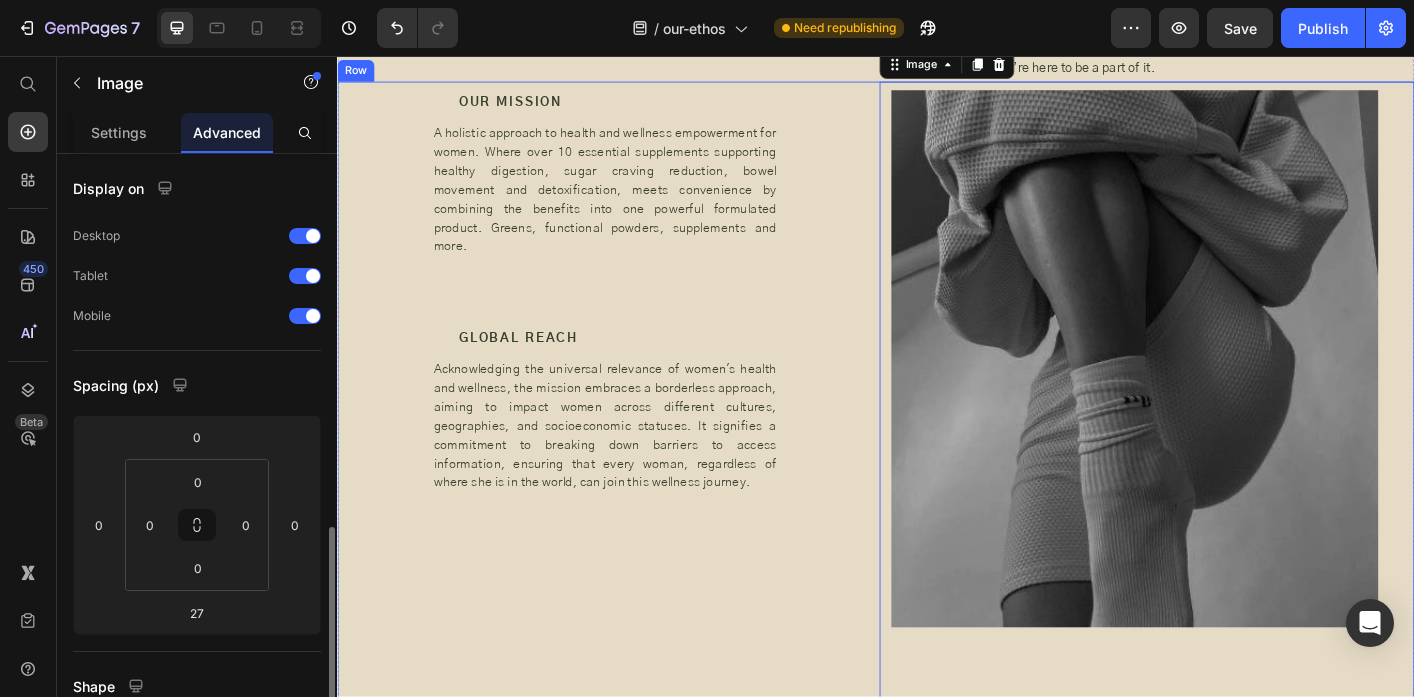 scroll, scrollTop: 253, scrollLeft: 0, axis: vertical 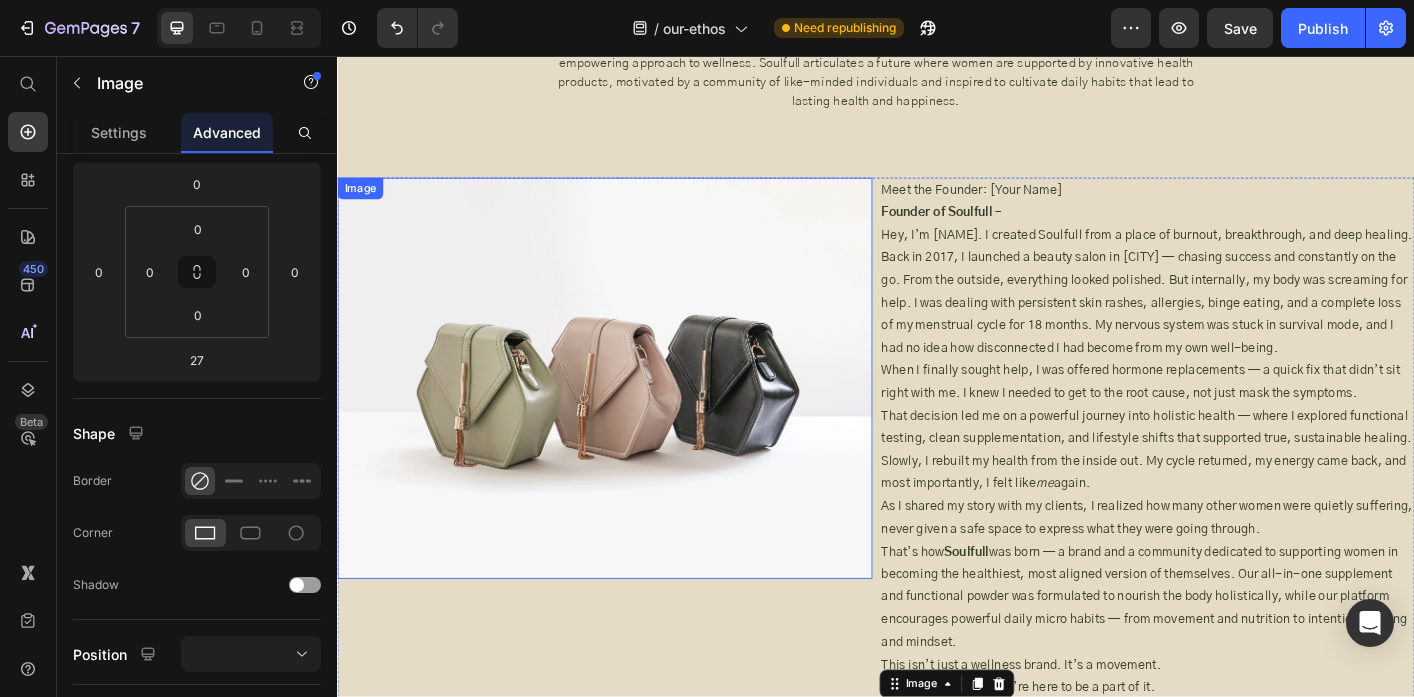 click at bounding box center (635, 415) 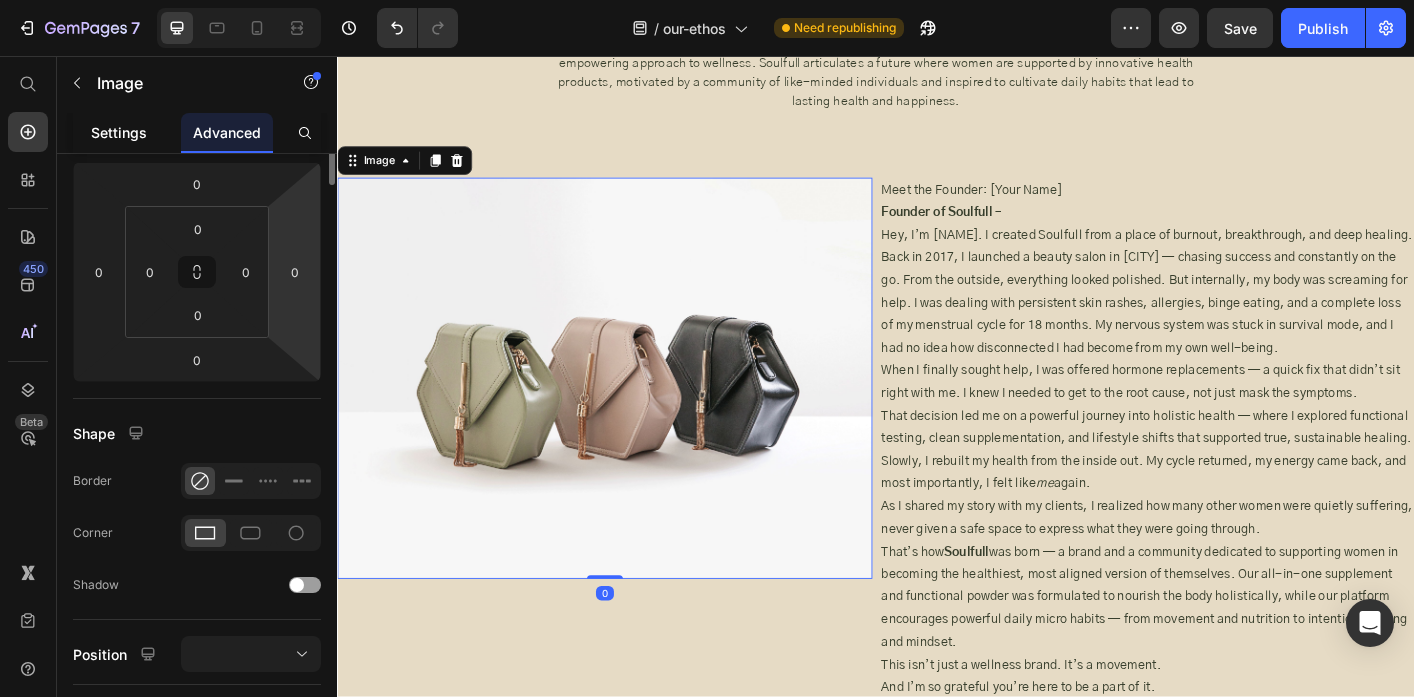 click on "Settings" at bounding box center (119, 132) 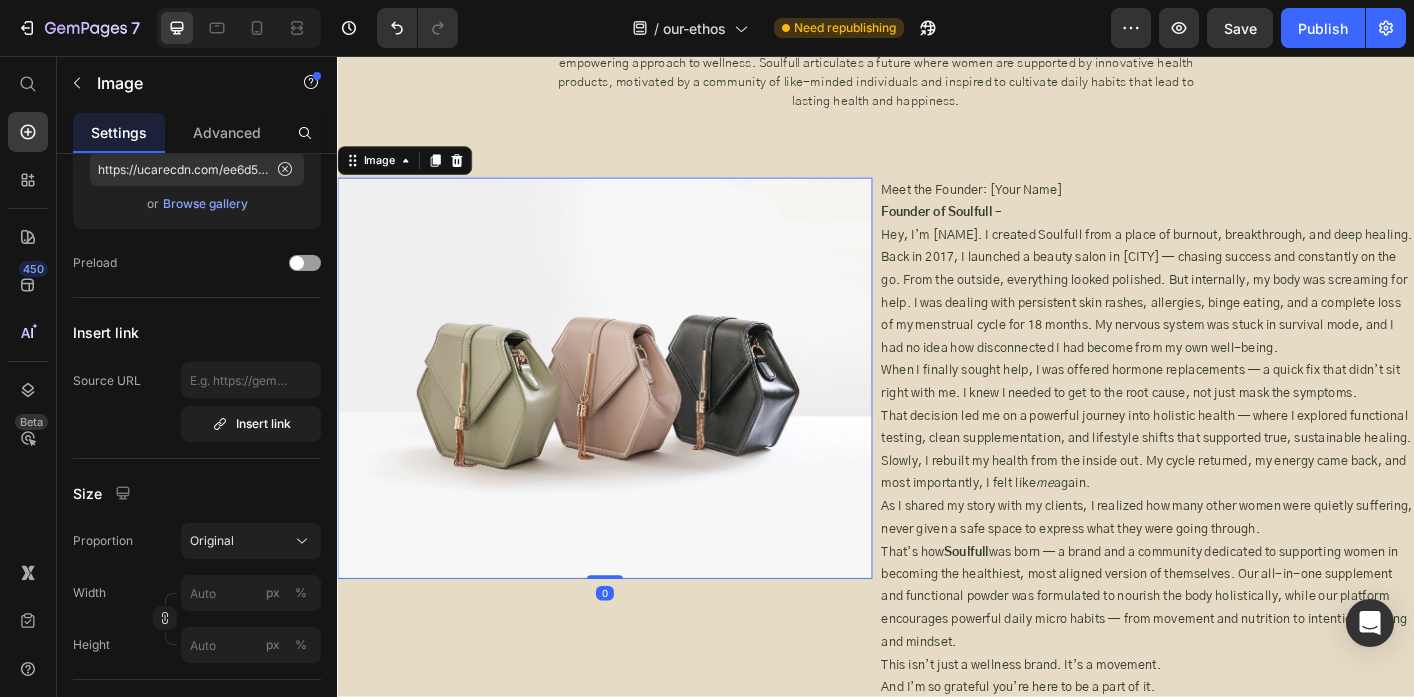 scroll, scrollTop: 0, scrollLeft: 0, axis: both 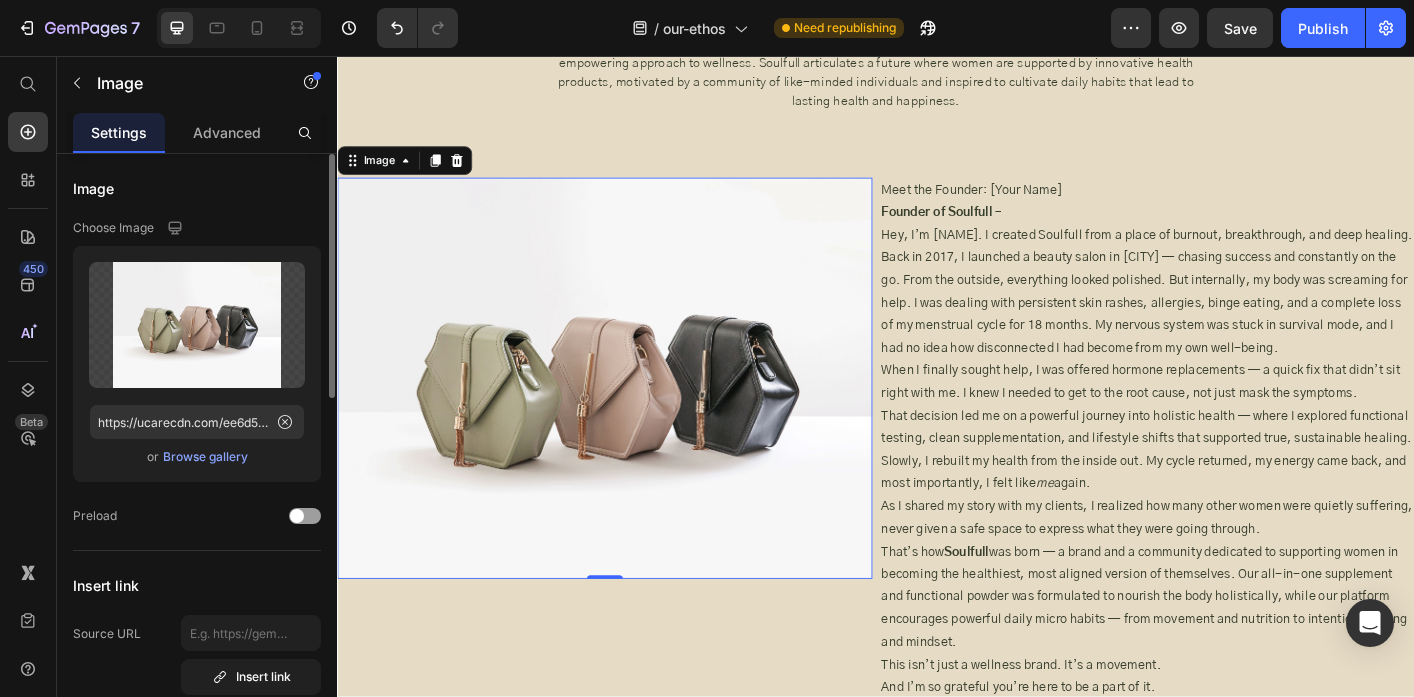 click on "Browse gallery" at bounding box center (205, 457) 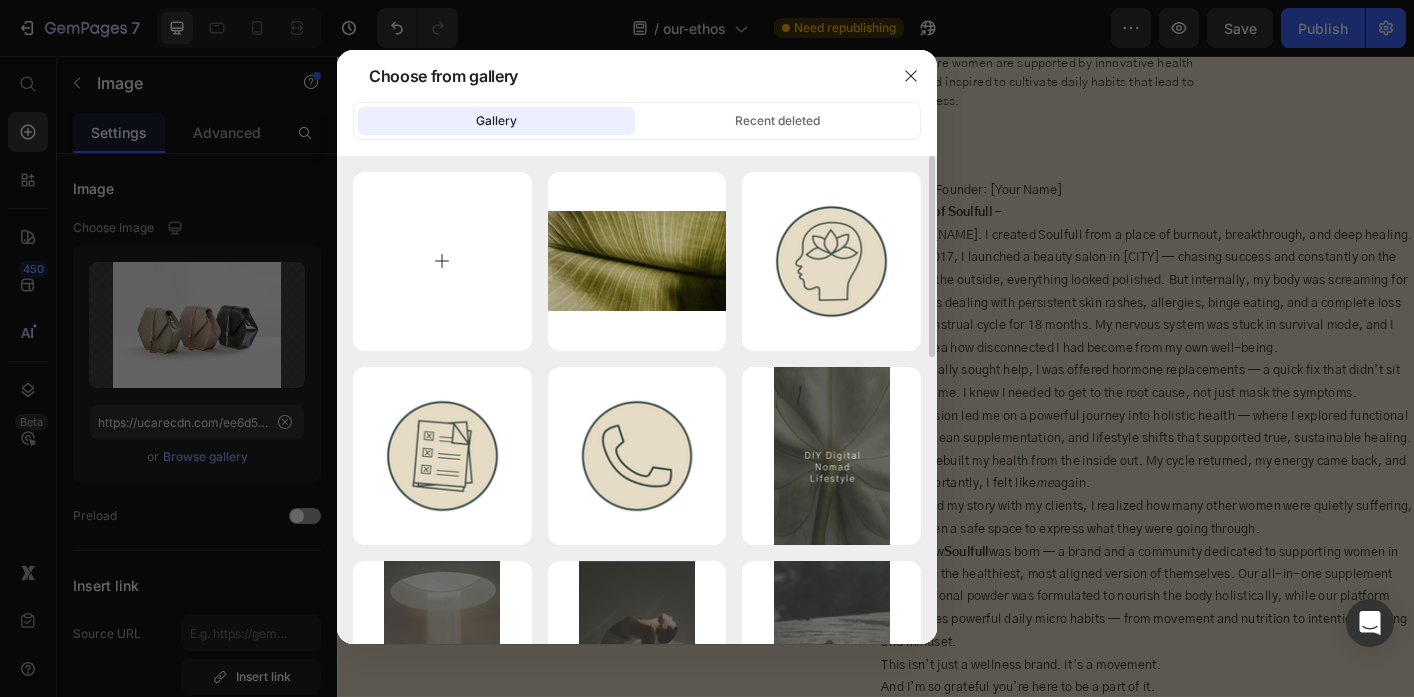 click at bounding box center (442, 261) 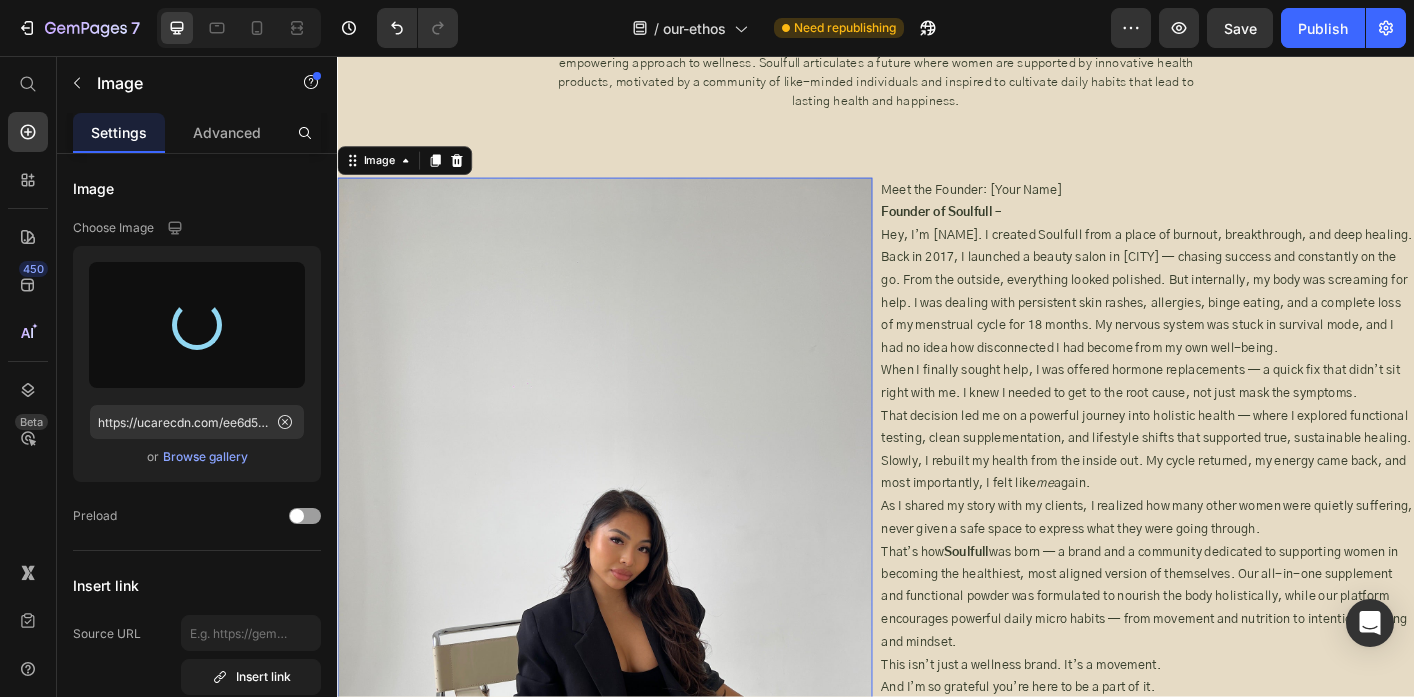 type on "https://cdn.shopify.com/s/files/1/0848/2252/4240/files/gempages_504831045321884778-3f220fc7-fc10-4f5a-a705-bb9a60bb3194.jpg" 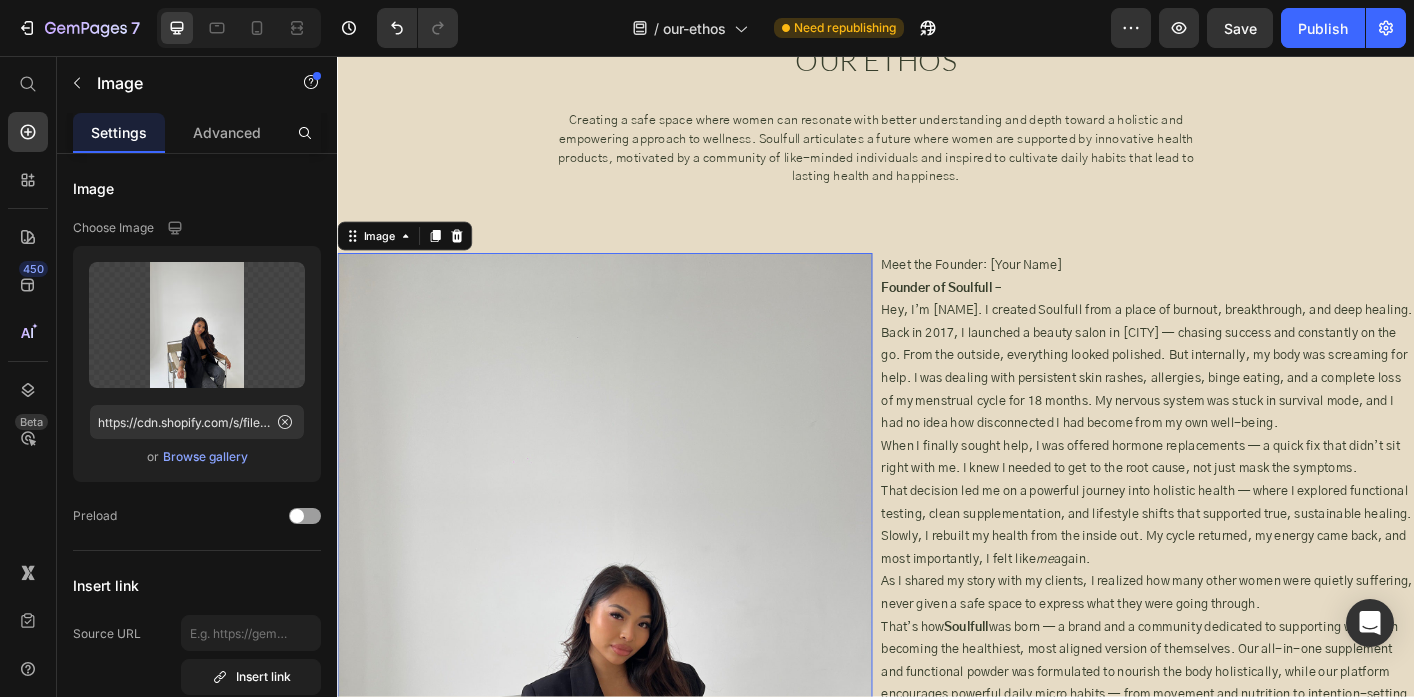 scroll, scrollTop: 477, scrollLeft: 0, axis: vertical 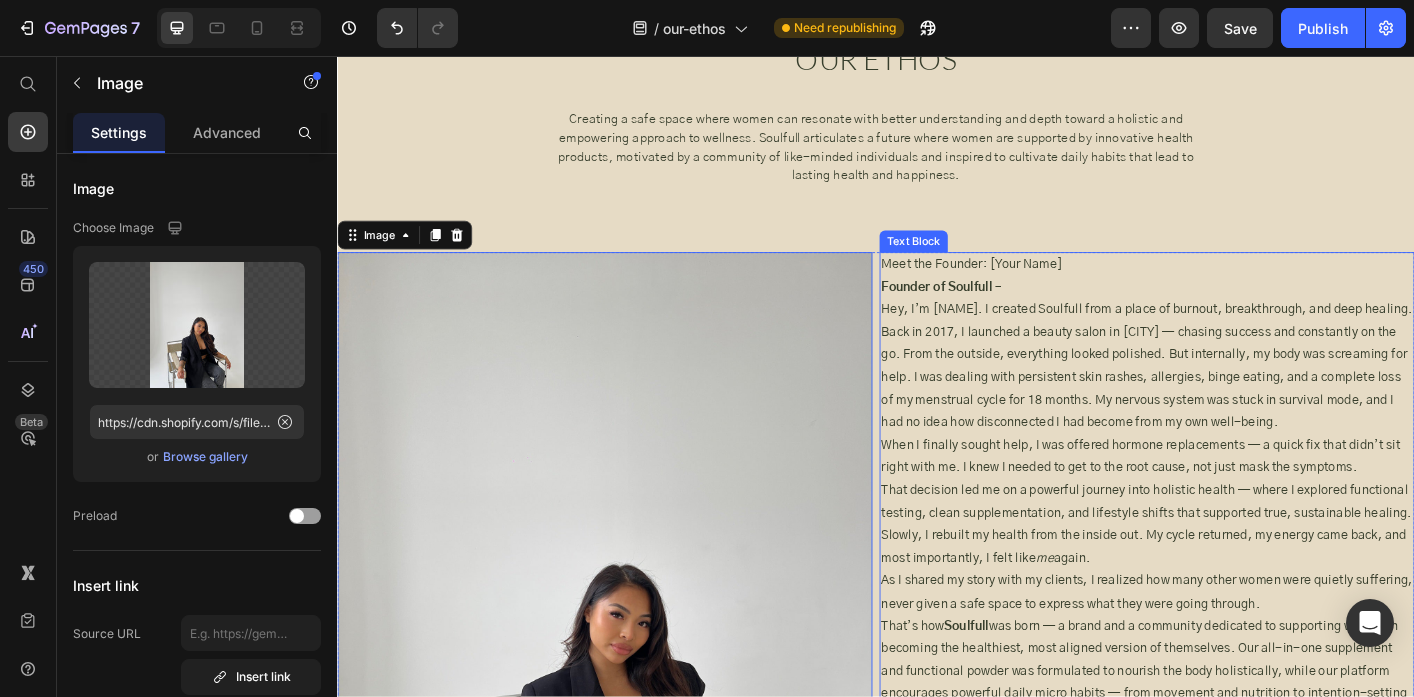 click on "Hey, I’m [NAME]. I created Soulfull from a place of burnout, breakthrough, and deep healing." at bounding box center (1239, 339) 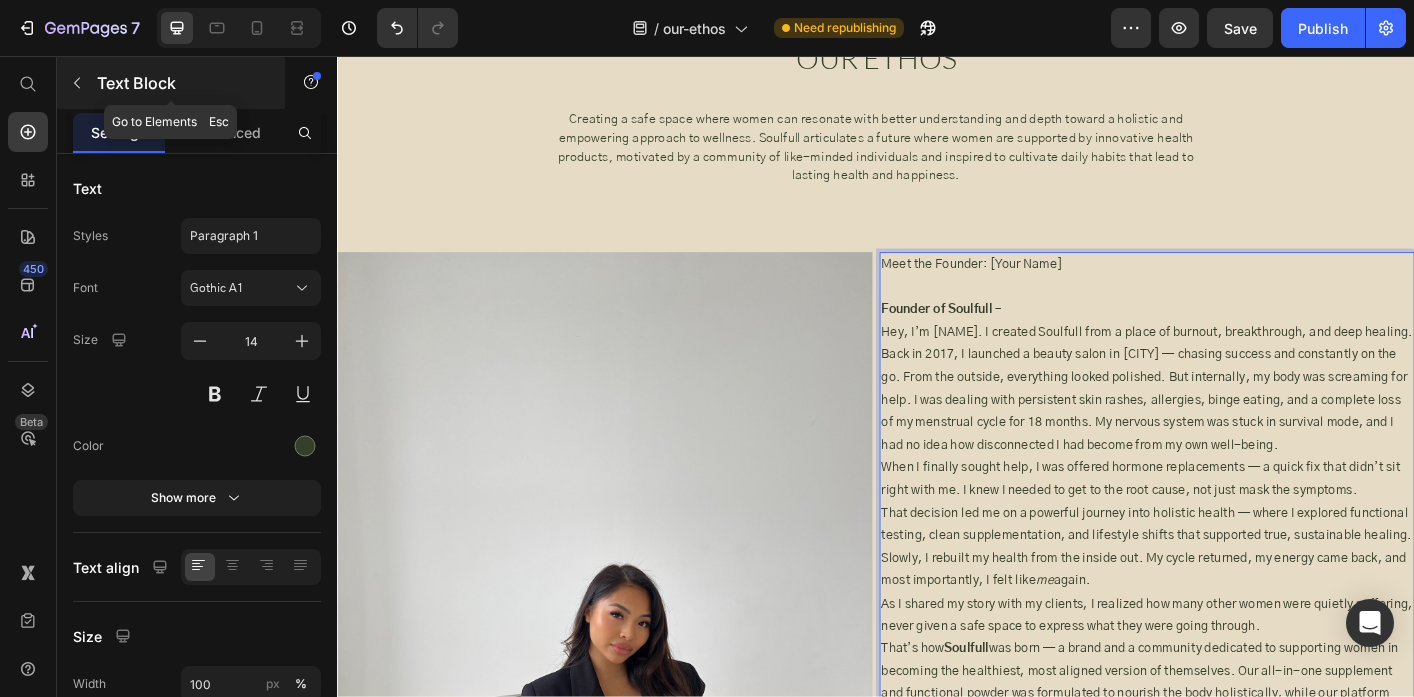 click 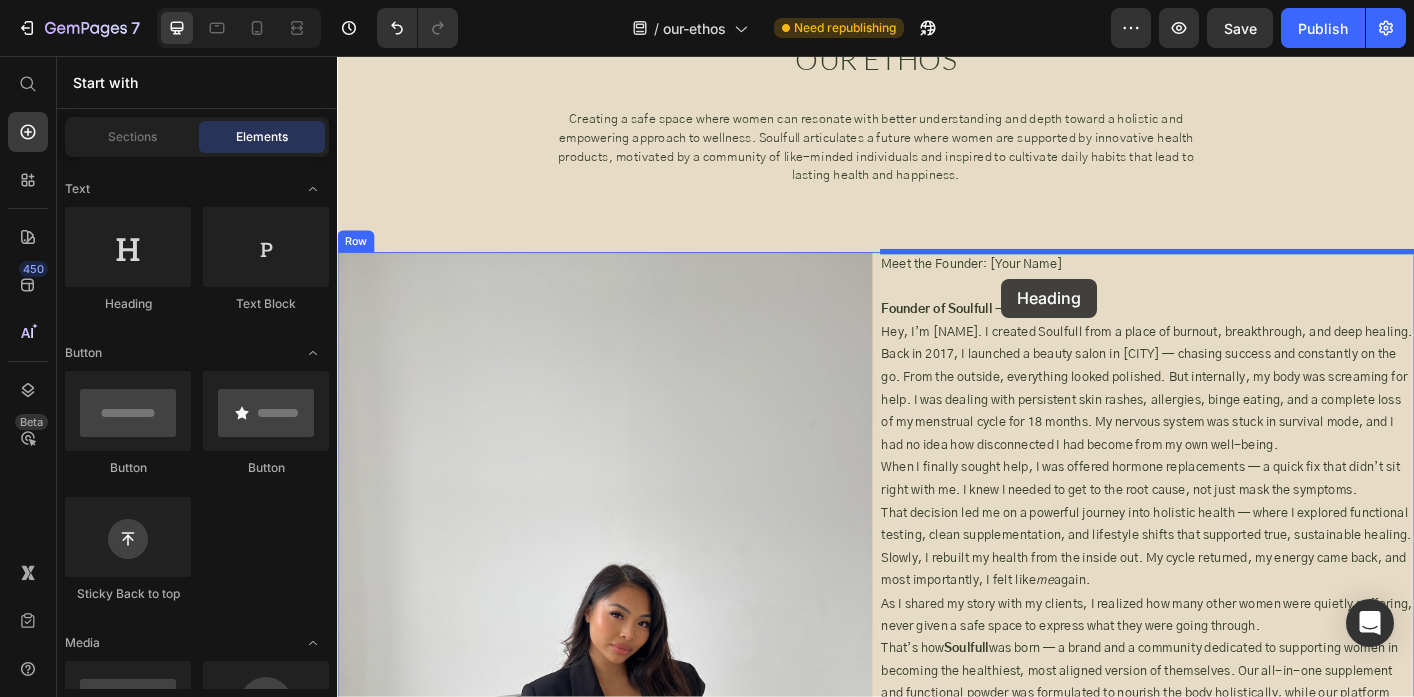 drag, startPoint x: 1149, startPoint y: 298, endPoint x: 1077, endPoint y: 305, distance: 72.33948 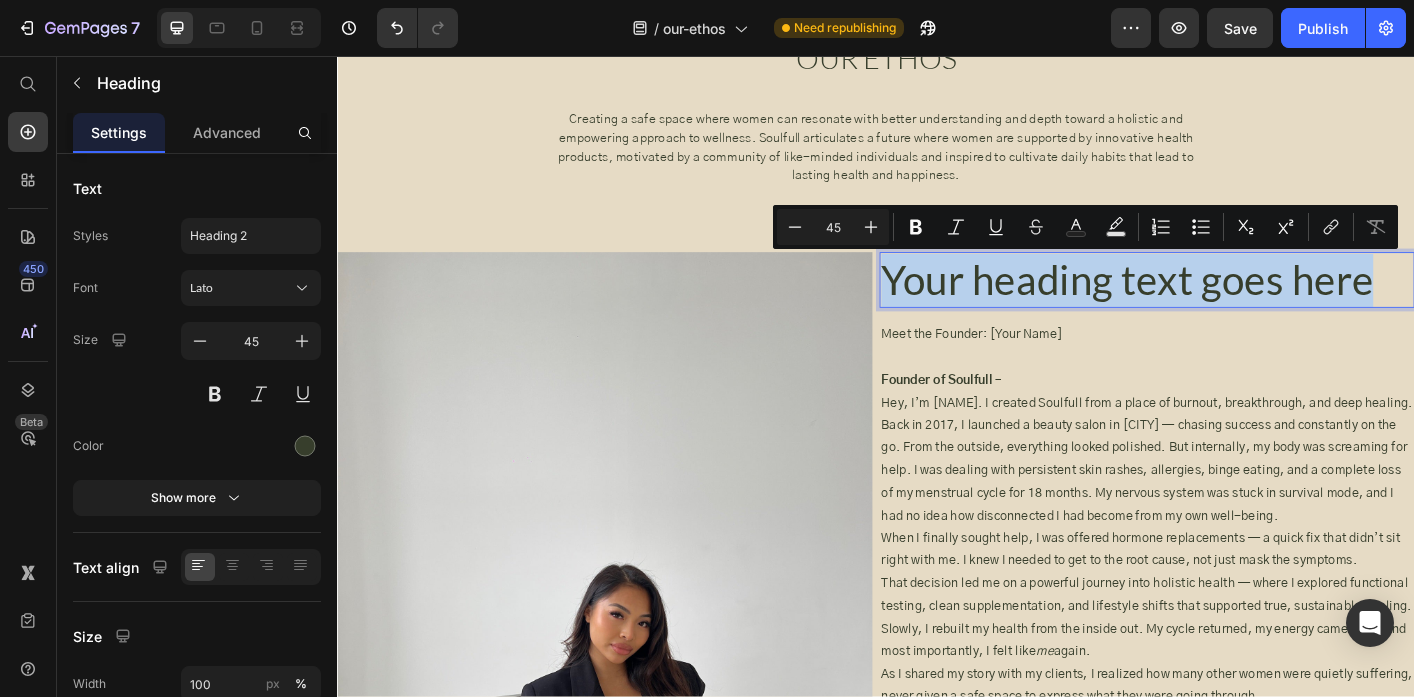 click on "Your heading text goes here" at bounding box center [1239, 306] 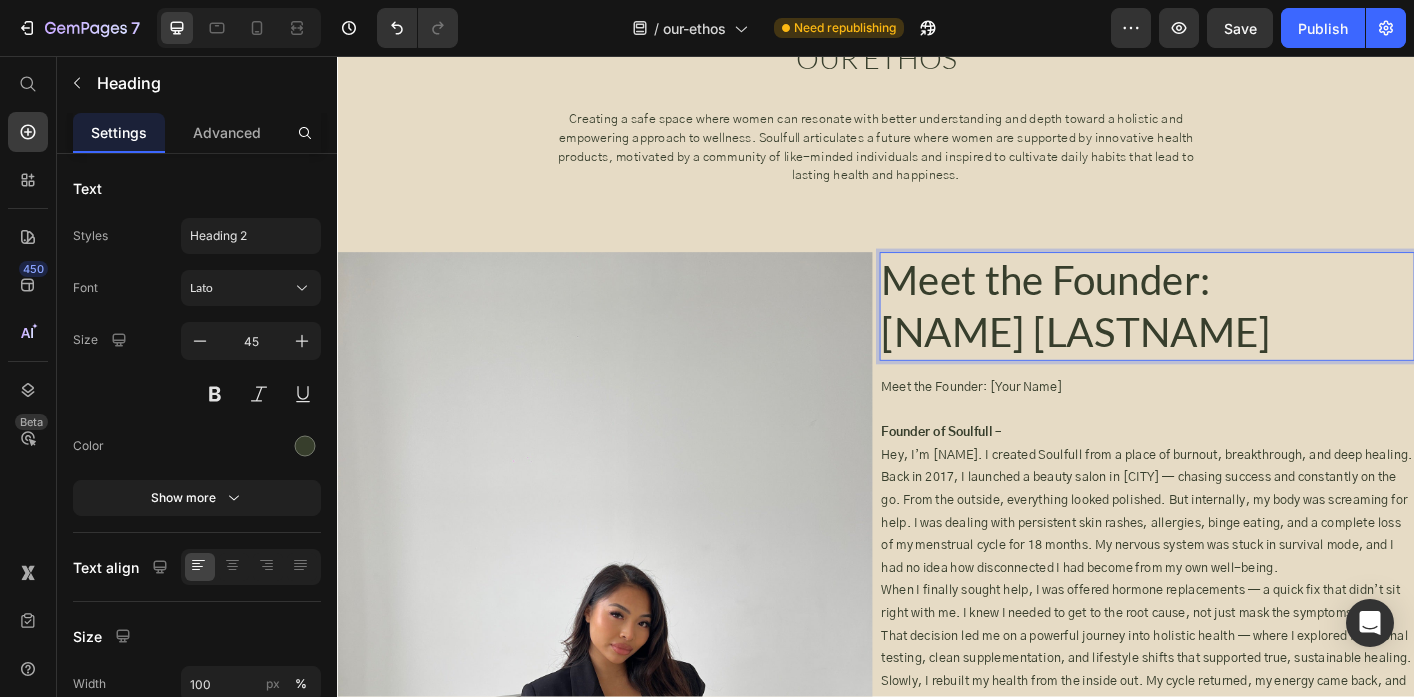 click on "Meet the Founder: [NAME] [LASTNAME]" at bounding box center (1239, 335) 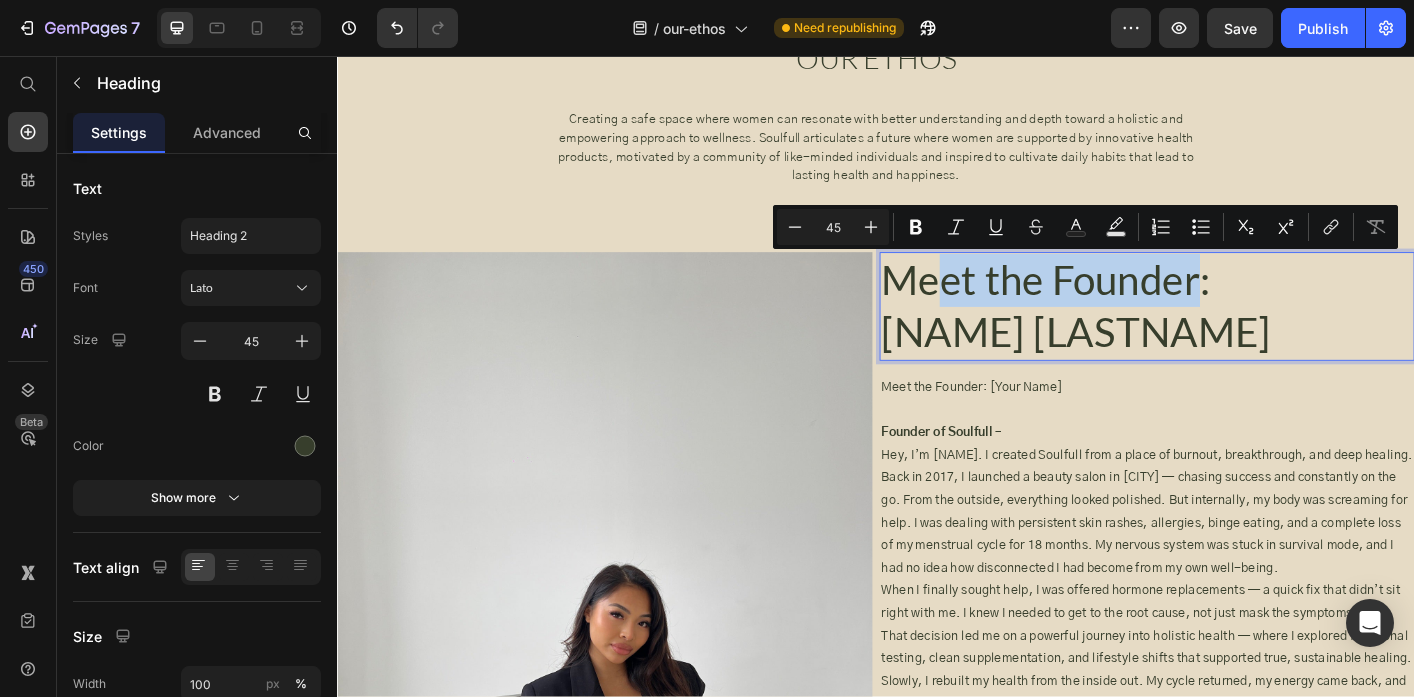 click on "Meet the Founder: [NAME] [LASTNAME]" at bounding box center (1239, 335) 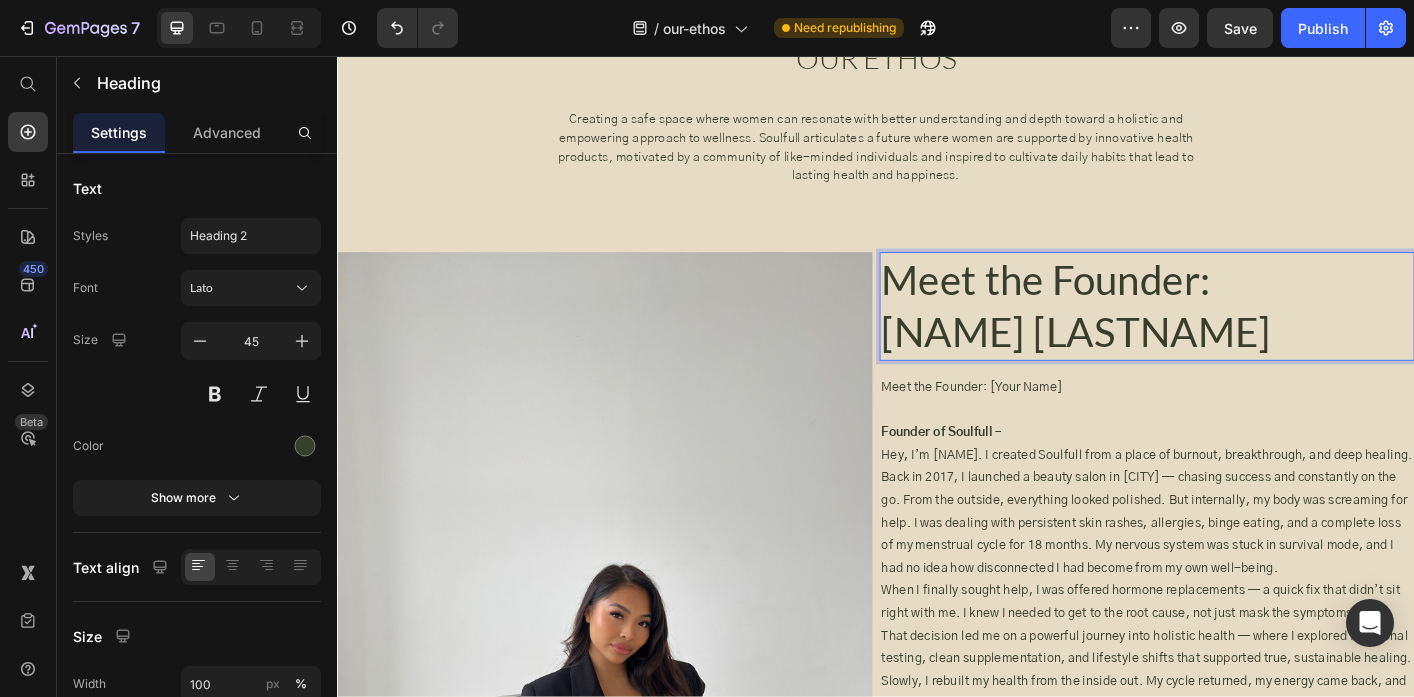 click on "Meet the Founder: [NAME] [LASTNAME]" at bounding box center [1239, 335] 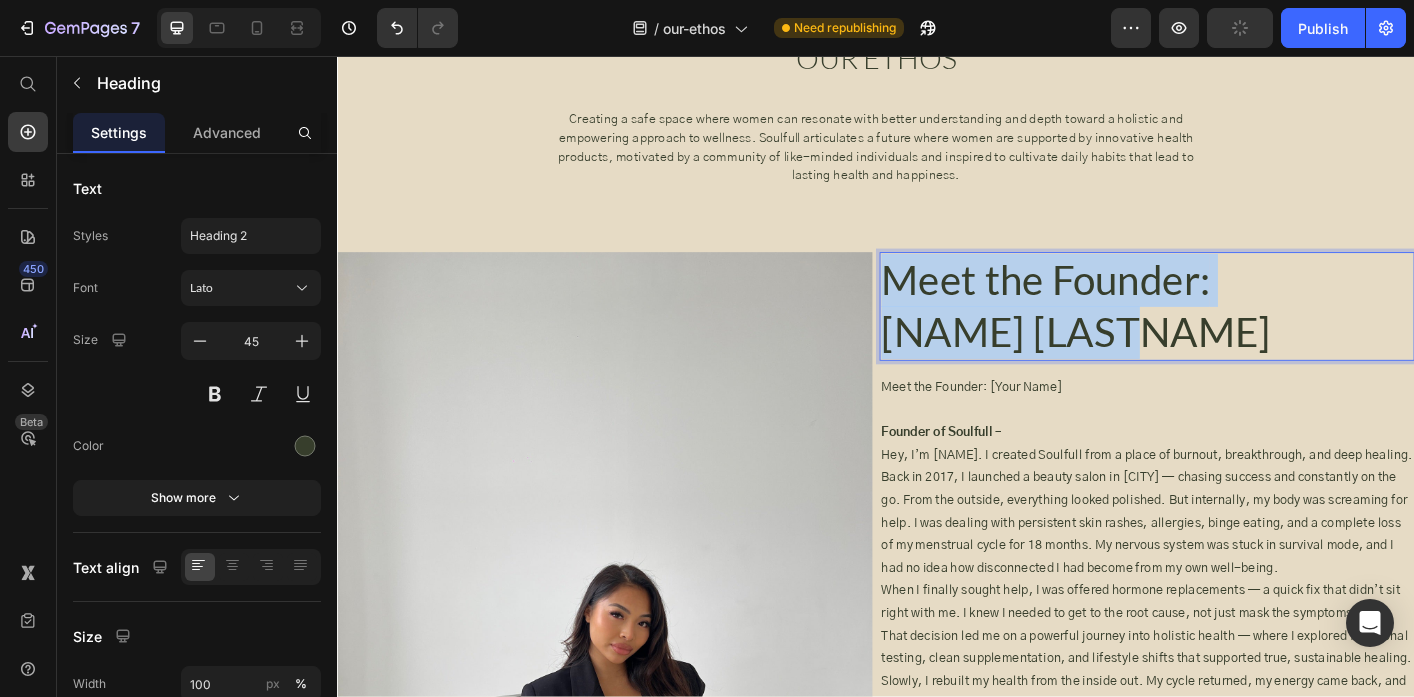 drag, startPoint x: 1254, startPoint y: 357, endPoint x: 951, endPoint y: 298, distance: 308.6908 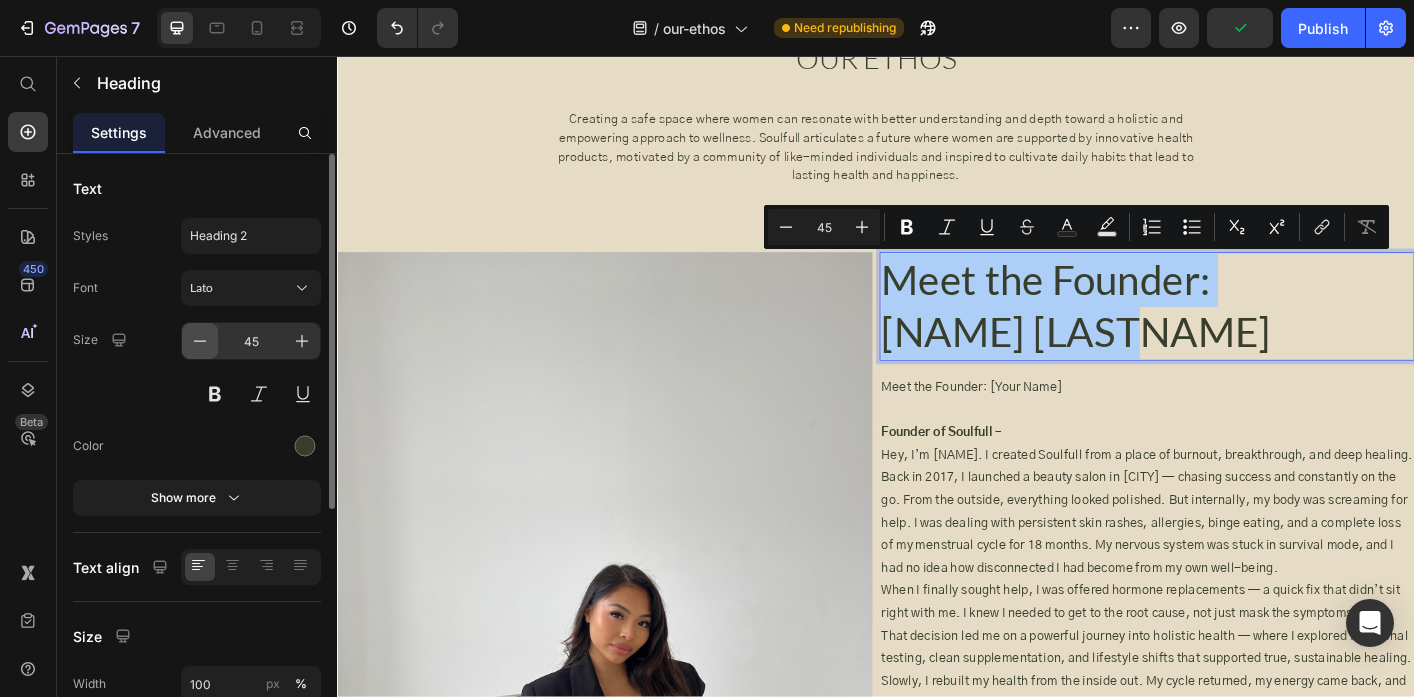 click 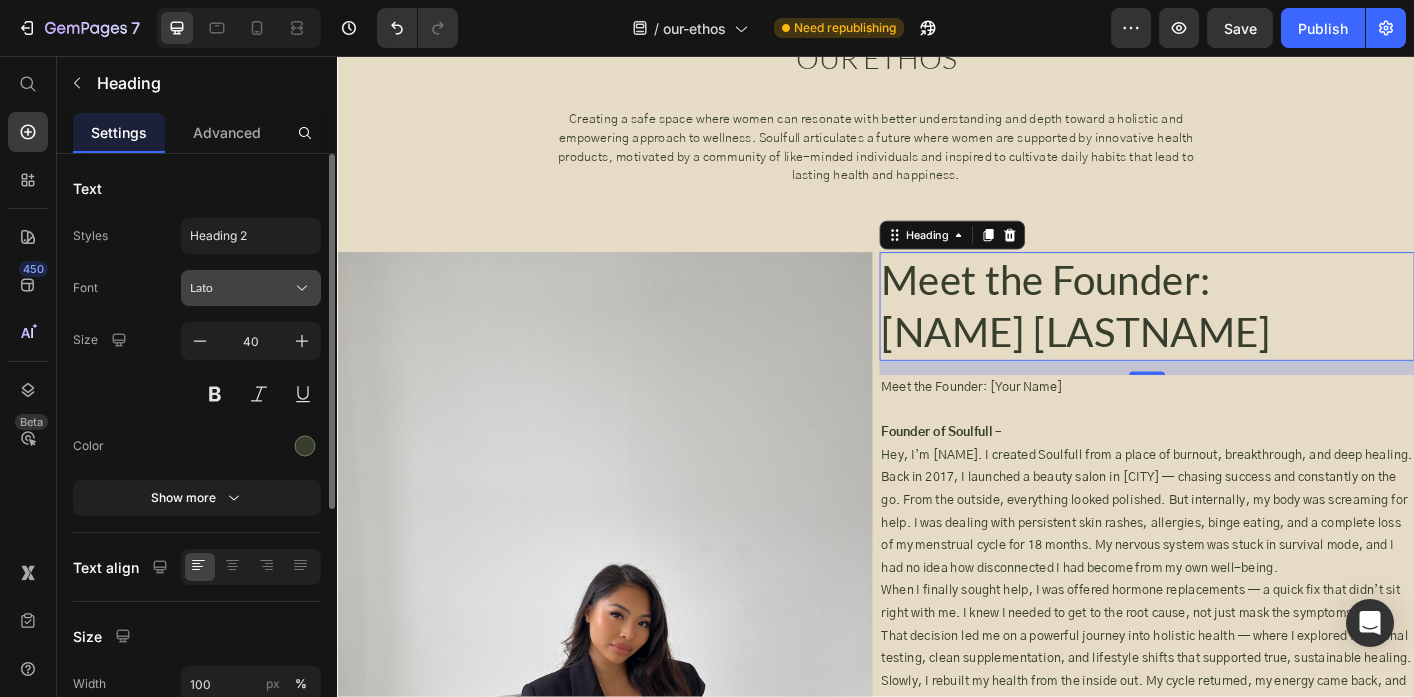 click 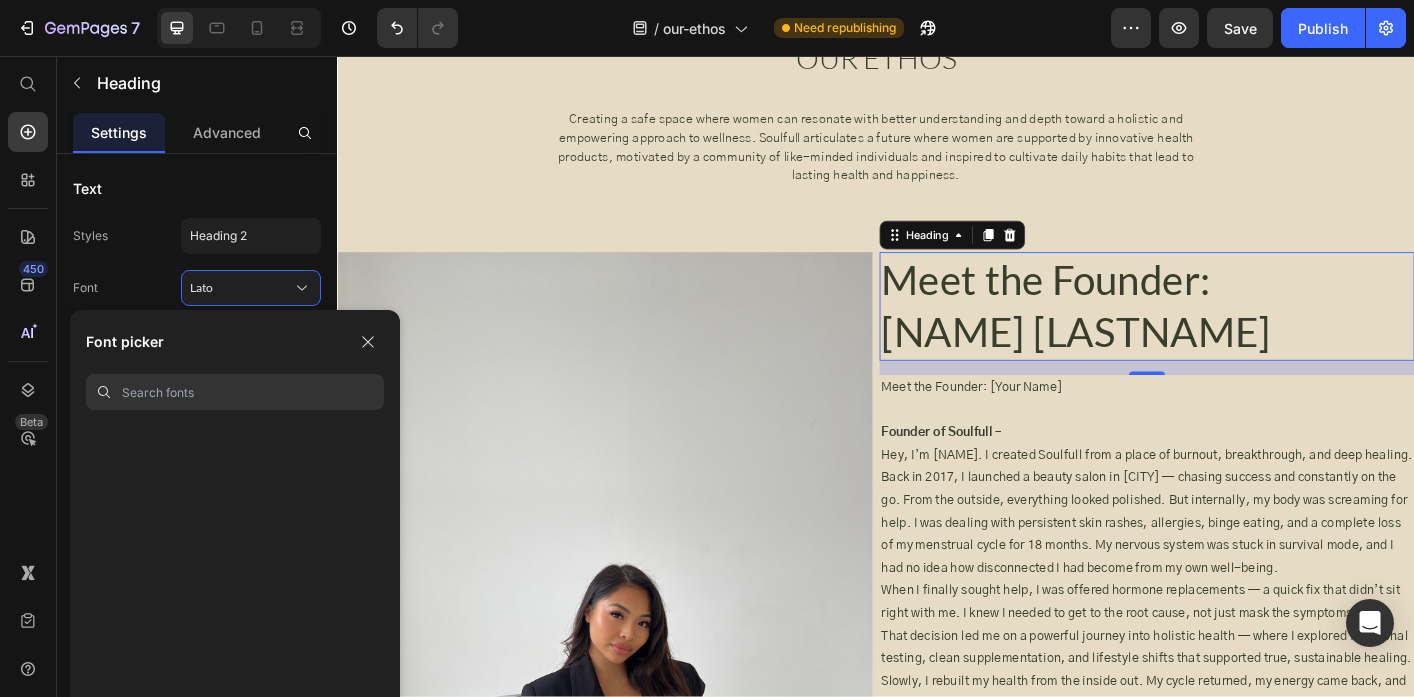 click at bounding box center [253, 392] 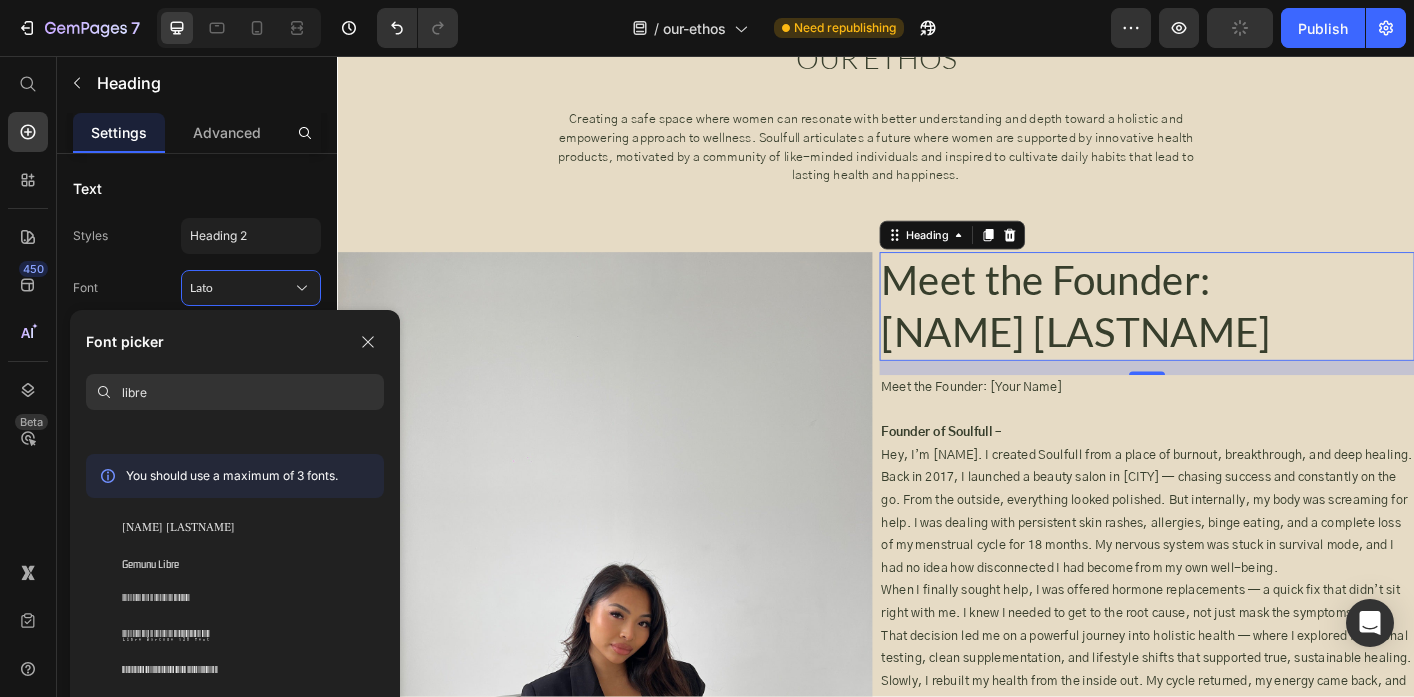 scroll, scrollTop: 598, scrollLeft: 0, axis: vertical 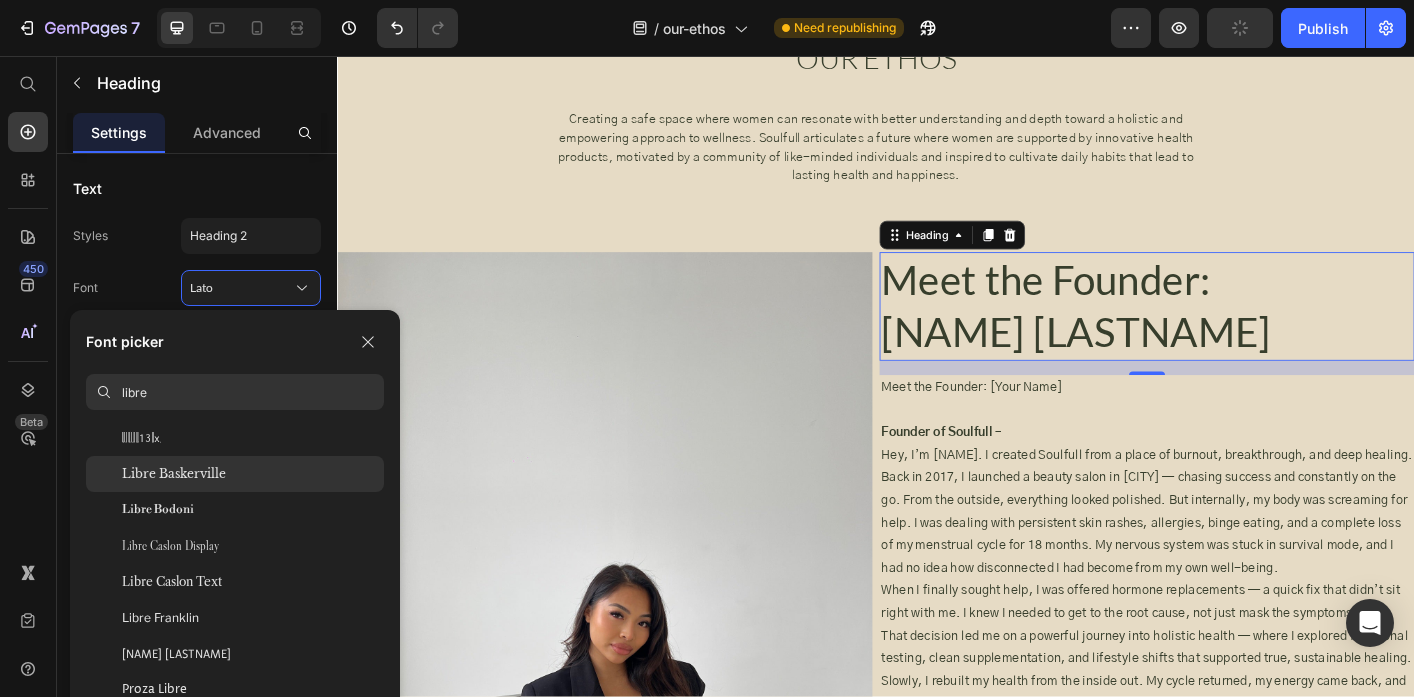 type on "libre" 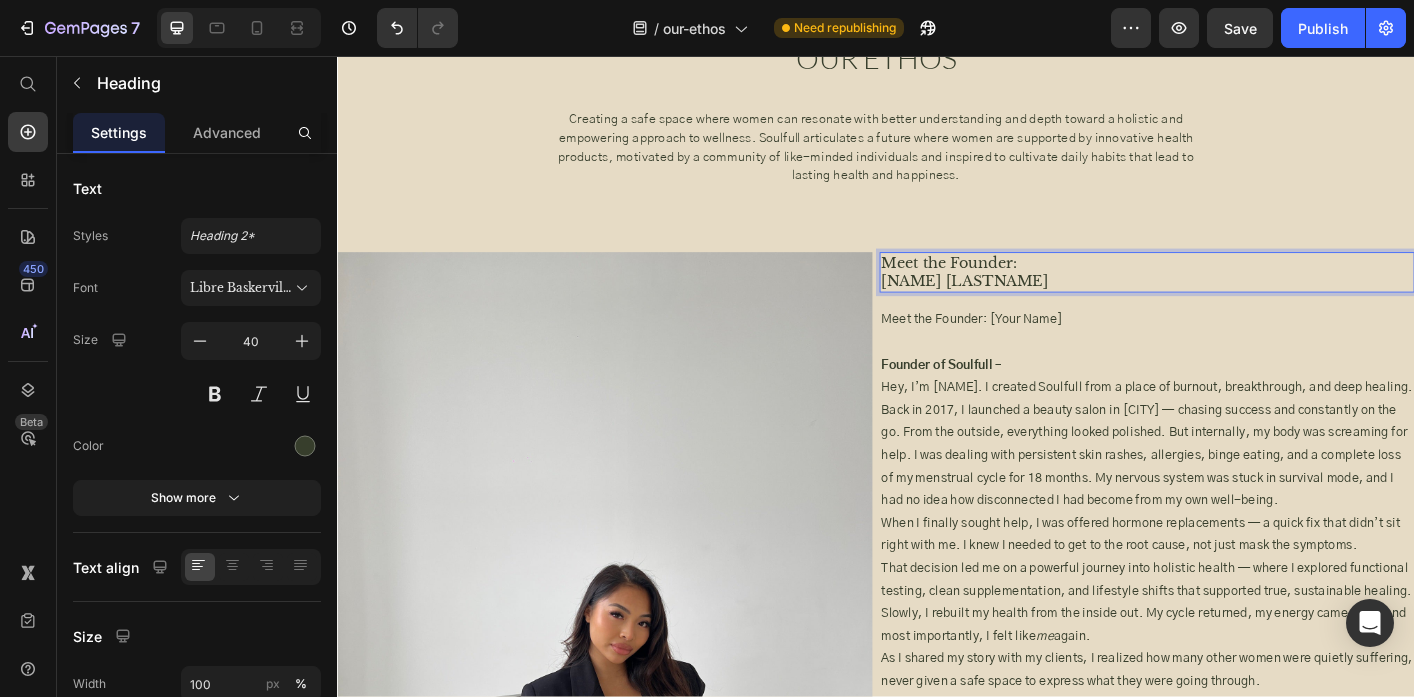 click on "Meet the Founder: [NAME] [LASTNAME]" at bounding box center [1239, 298] 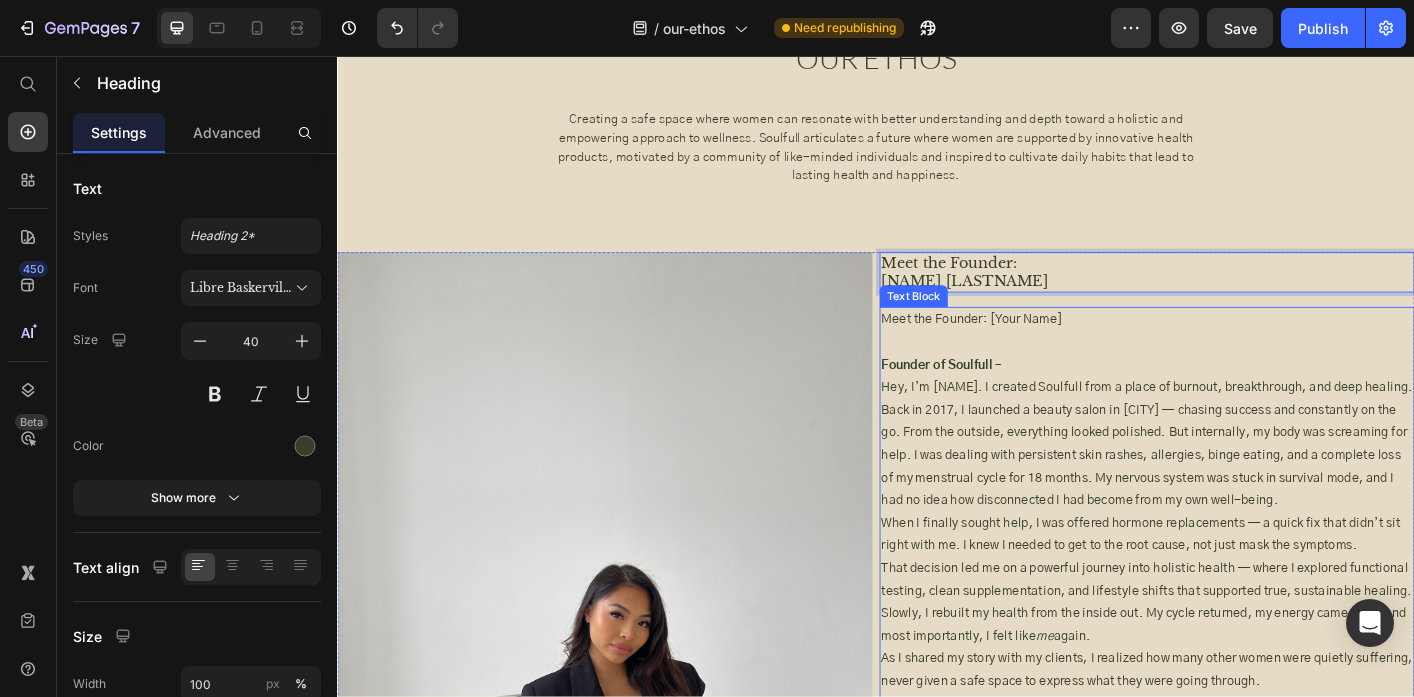 click on "Meet the Founder: [Your Name]" at bounding box center [1239, 350] 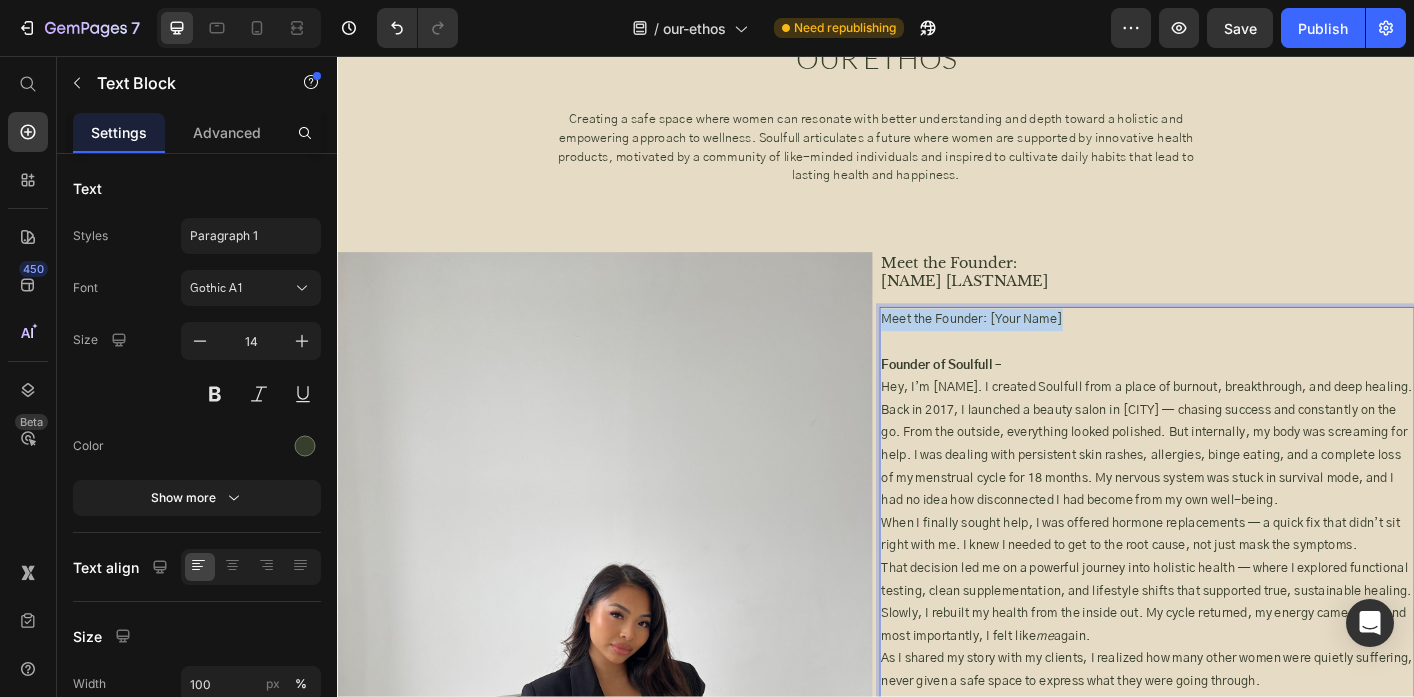 drag, startPoint x: 1043, startPoint y: 352, endPoint x: 948, endPoint y: 347, distance: 95.131485 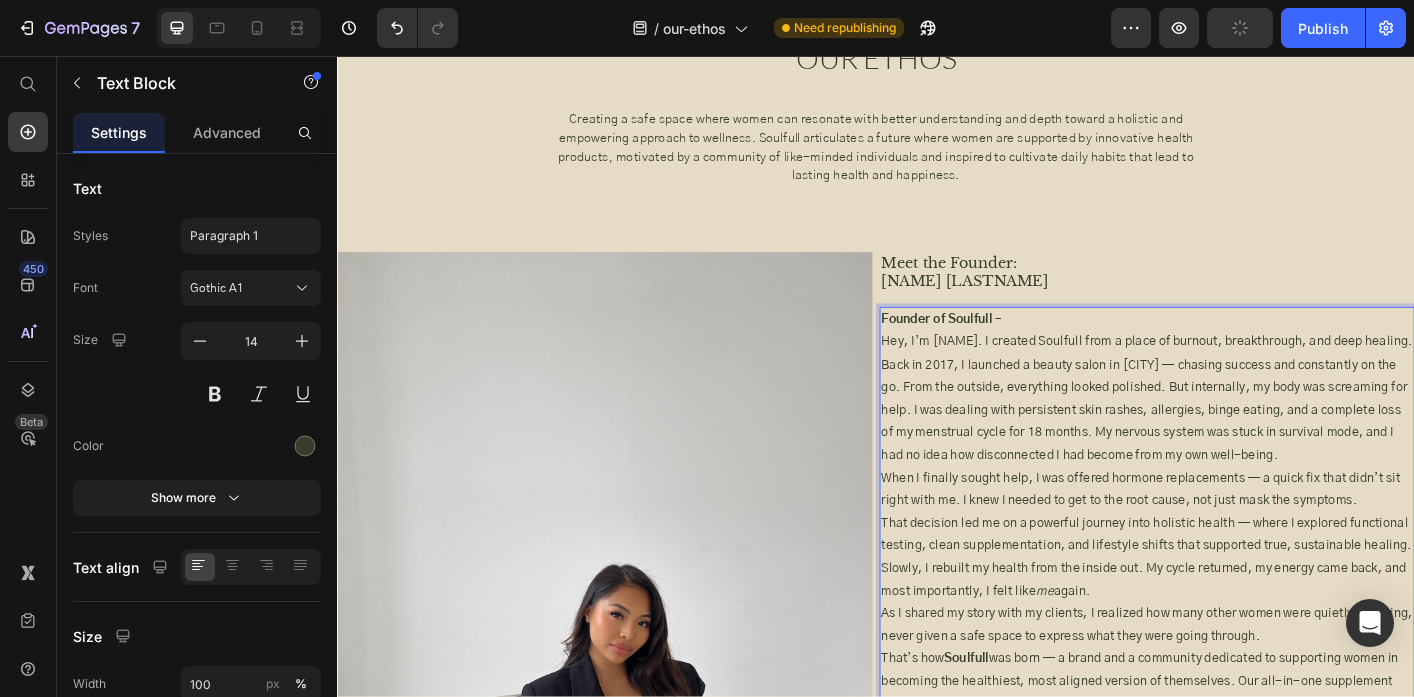 click on "Founder of Soulfull –" at bounding box center (1239, 350) 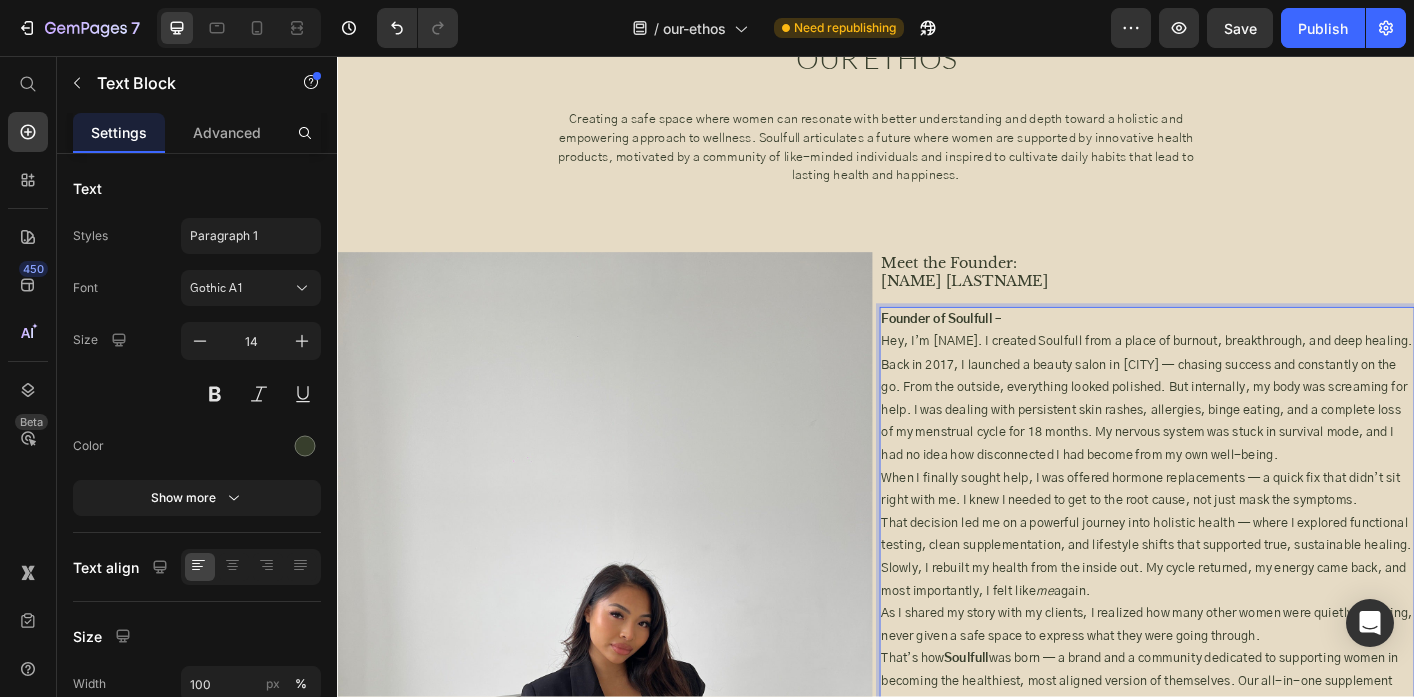 click on "Founder of Soulfull –" at bounding box center (1239, 350) 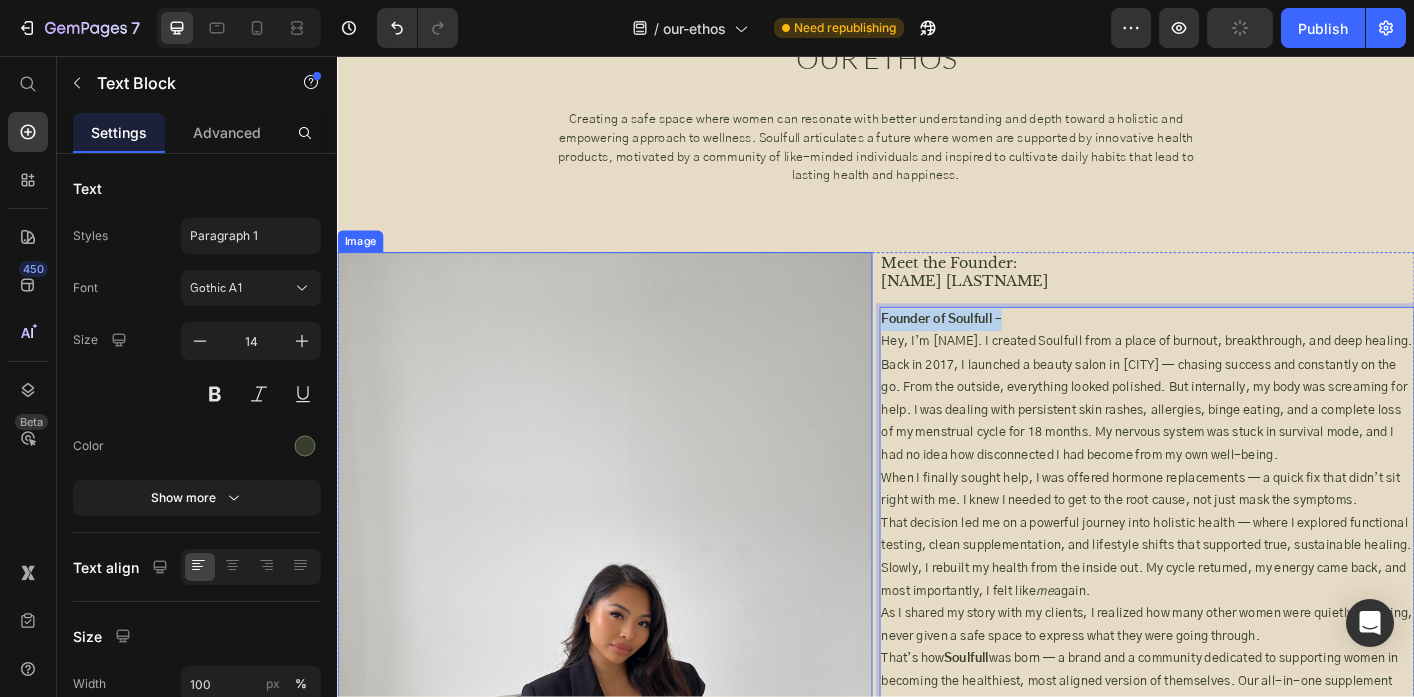drag, startPoint x: 1079, startPoint y: 350, endPoint x: 1014, endPoint y: 334, distance: 66.94027 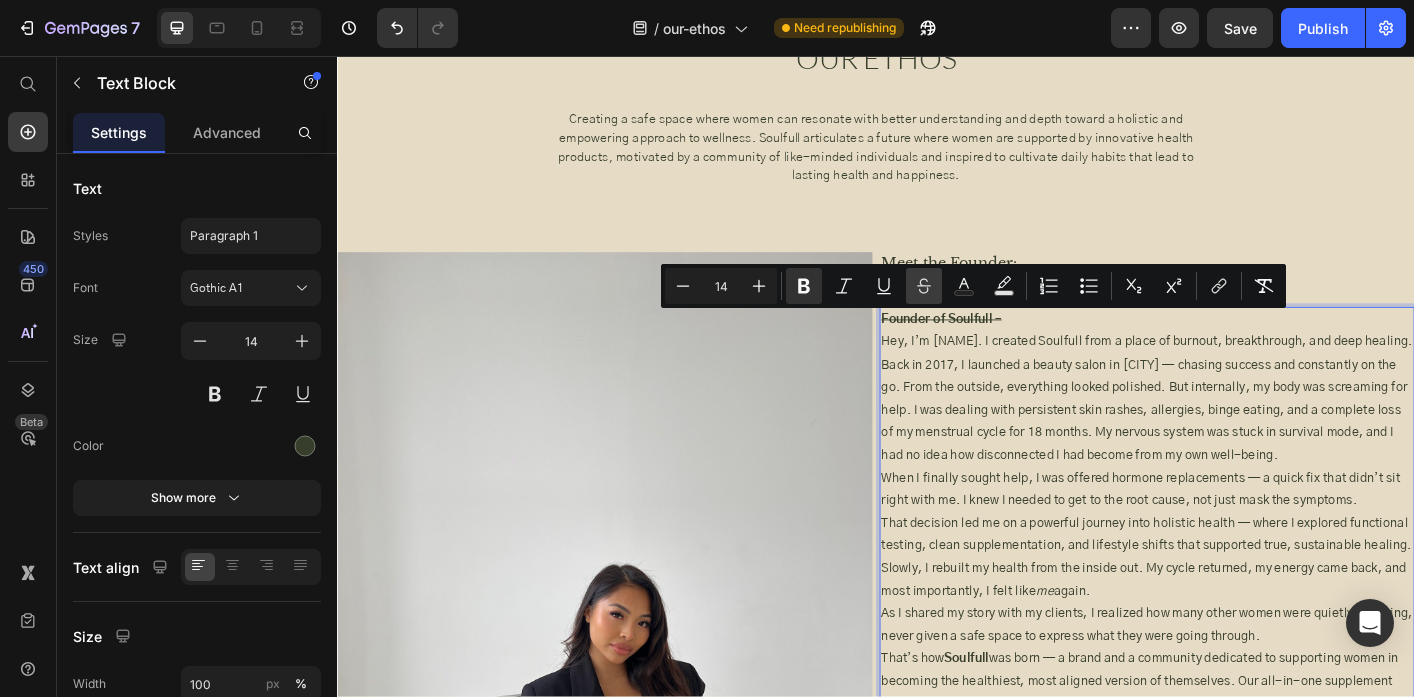 click 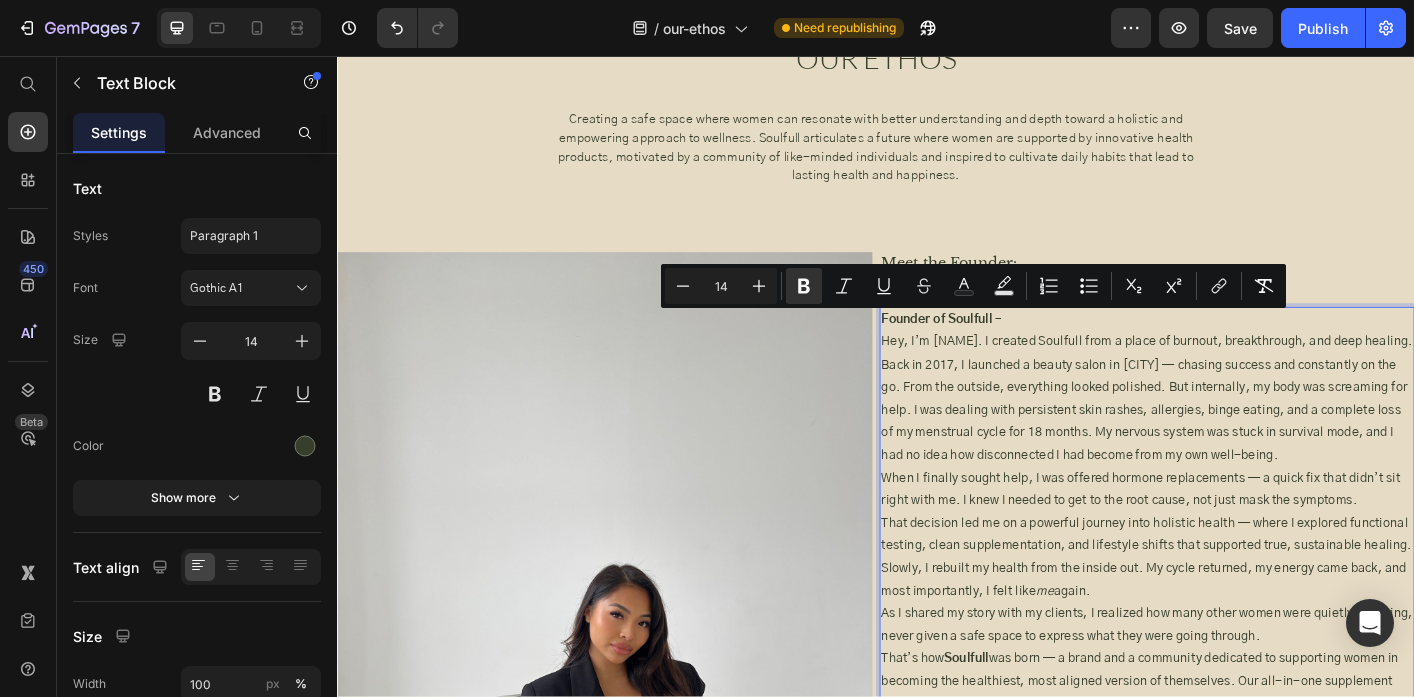 click on "Founder of Soulfull –" at bounding box center (1239, 350) 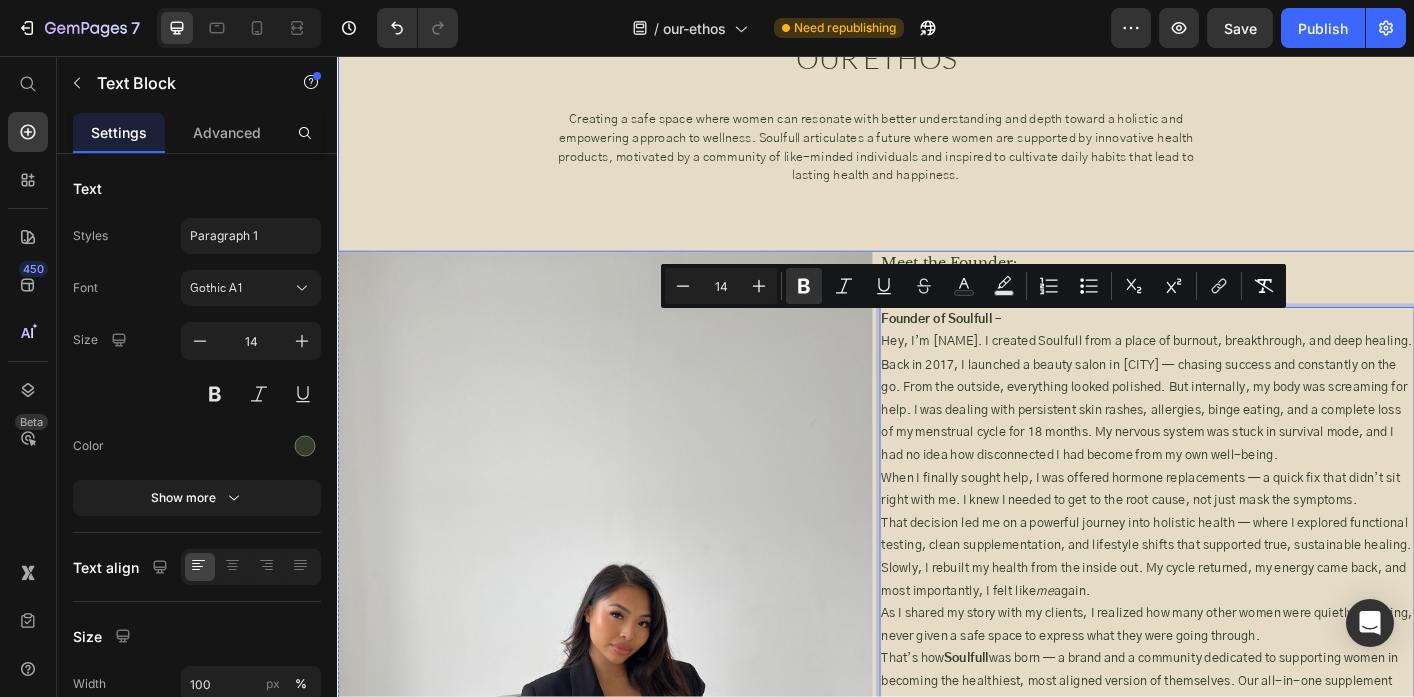 click on "Our Ethos Heading Creating a safe space where women can resonate with better understanding and depth toward a holistic and empowering approach to wellness. Soulfull articulates a future where women are supported by innovative health products, motivated by a community of like-minded individuals and inspired to cultivate daily habits that lead to lasting health and happiness.   Text block Row" at bounding box center (937, 121) 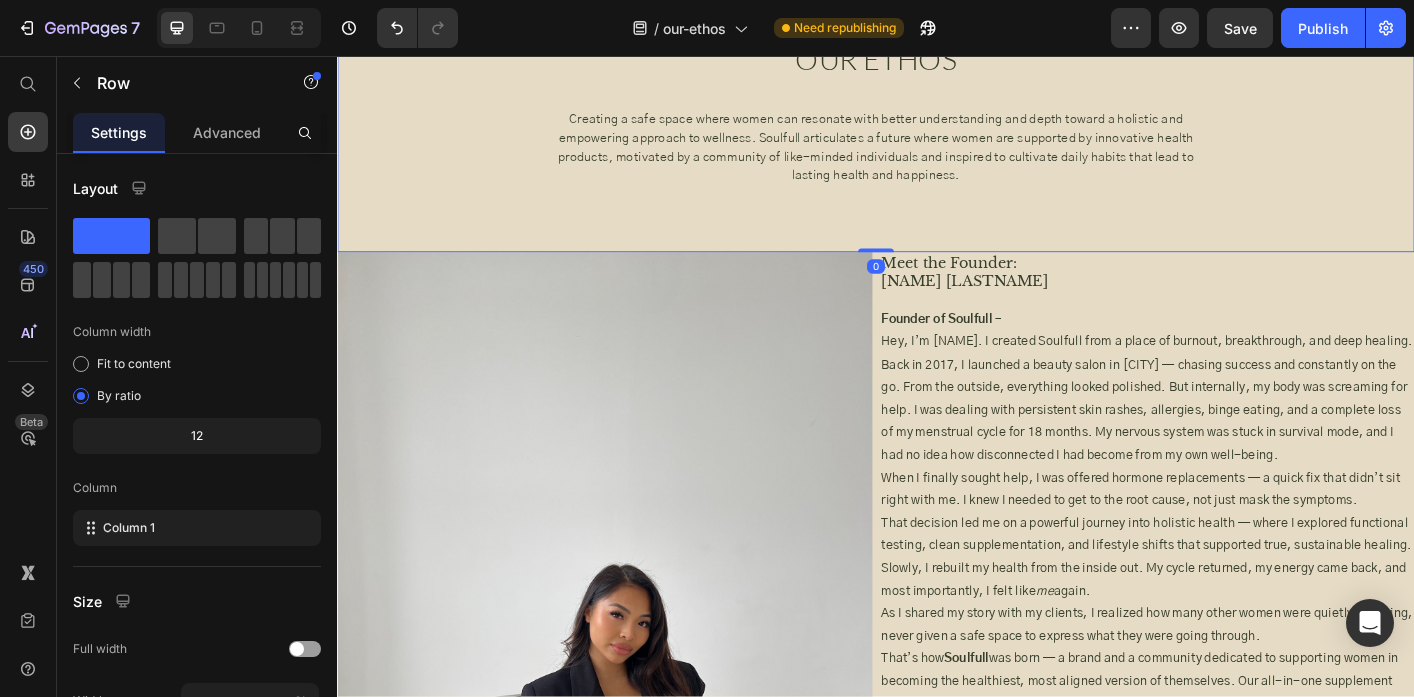 click on "Meet the Founder: [NAME] [LASTNAME]" at bounding box center [1239, 298] 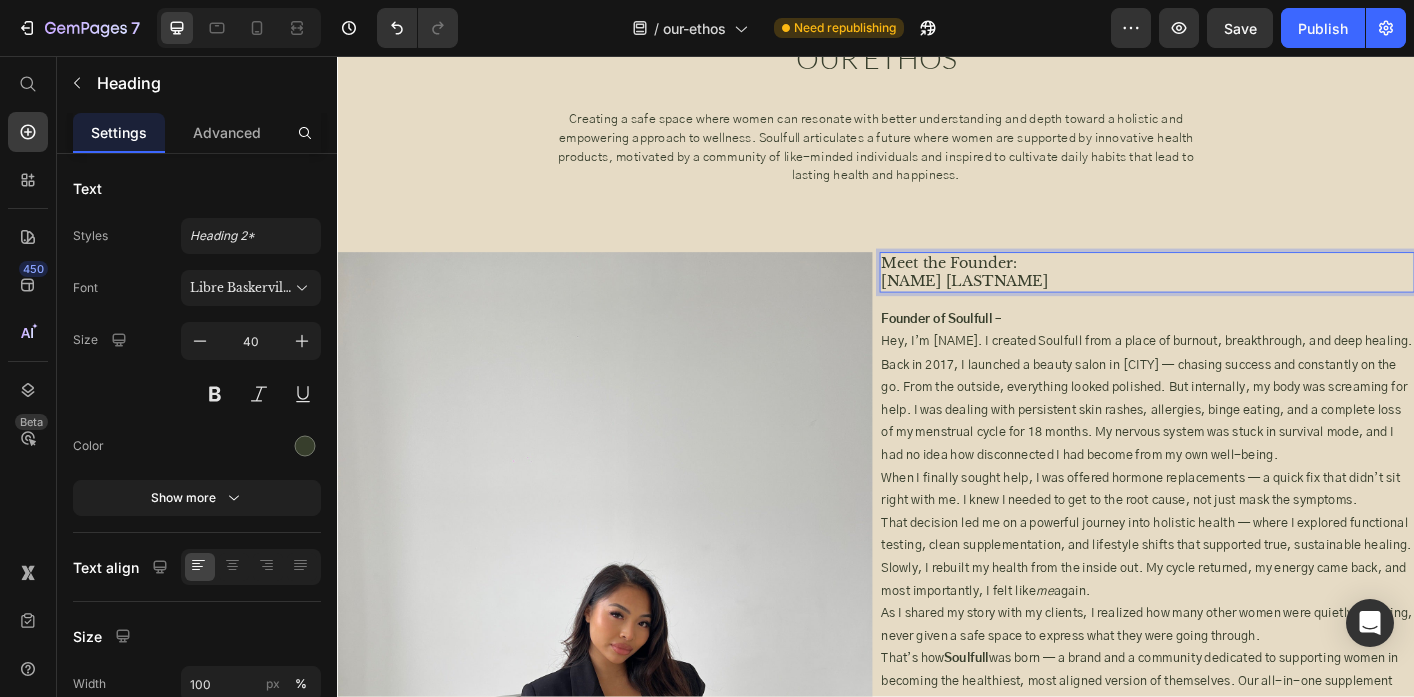 click on "Meet the Founder: [NAME] [LASTNAME]" at bounding box center [1239, 298] 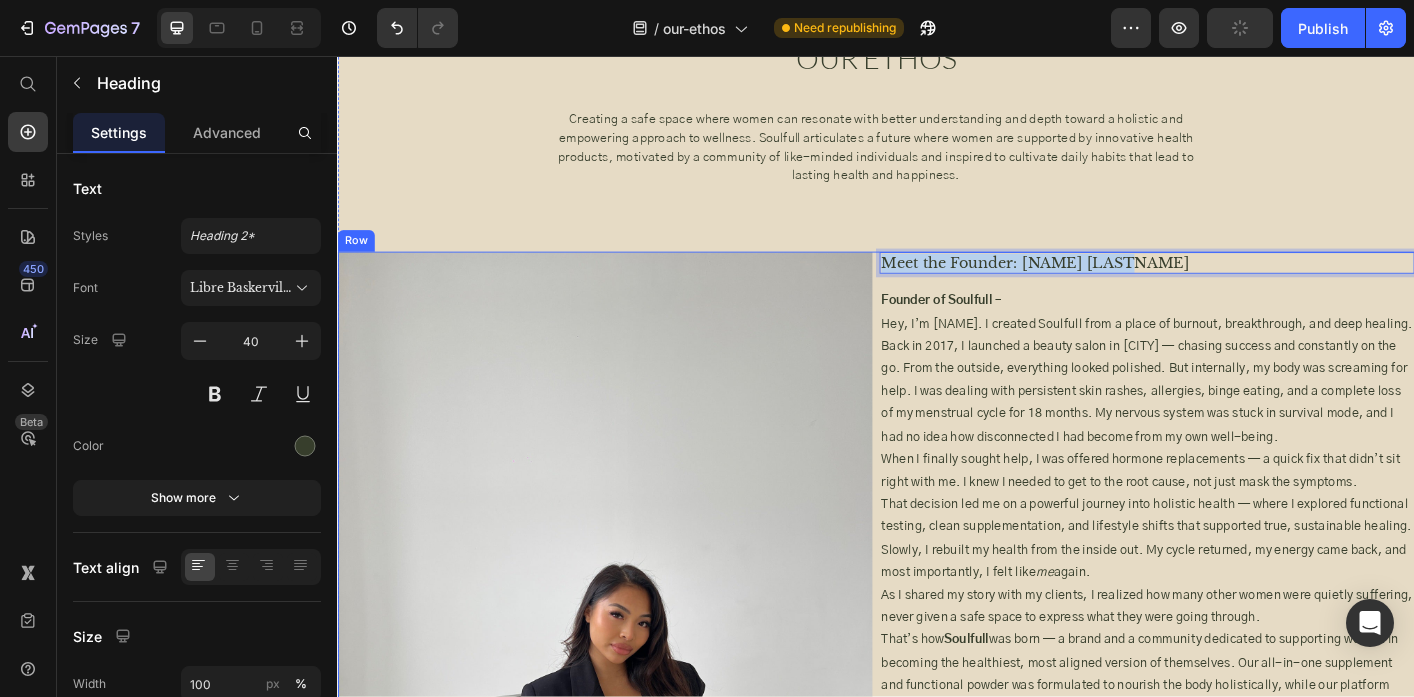 click on "Image Meet the Founder: [NAME] [LASTNAME] Heading   16 Founder of Soulfull – Hey, I’m [NAME]. I created Soulfull from a place of burnout, breakthrough, and deep healing. Back in 2017, I launched a beauty salon in [CITY] — chasing success and constantly on the go. From the outside, everything looked polished. But internally, my body was screaming for help. I was dealing with persistent skin rashes, allergies, binge eating, and a complete loss of my menstrual cycle for 18 months. My nervous system was stuck in survival mode, and I had no idea how disconnected I had become from my own well-being. When I finally sought help, I was offered hormone replacements — a quick fix that didn’t sit right with me. I knew I needed to get to the root cause, not just mask the symptoms. me  again. As I shared my story with my clients, I realized how many other women were quietly suffering, never given a safe space to express what they were going through. That’s how  Soulfull Text Block Row" at bounding box center [937, 672] 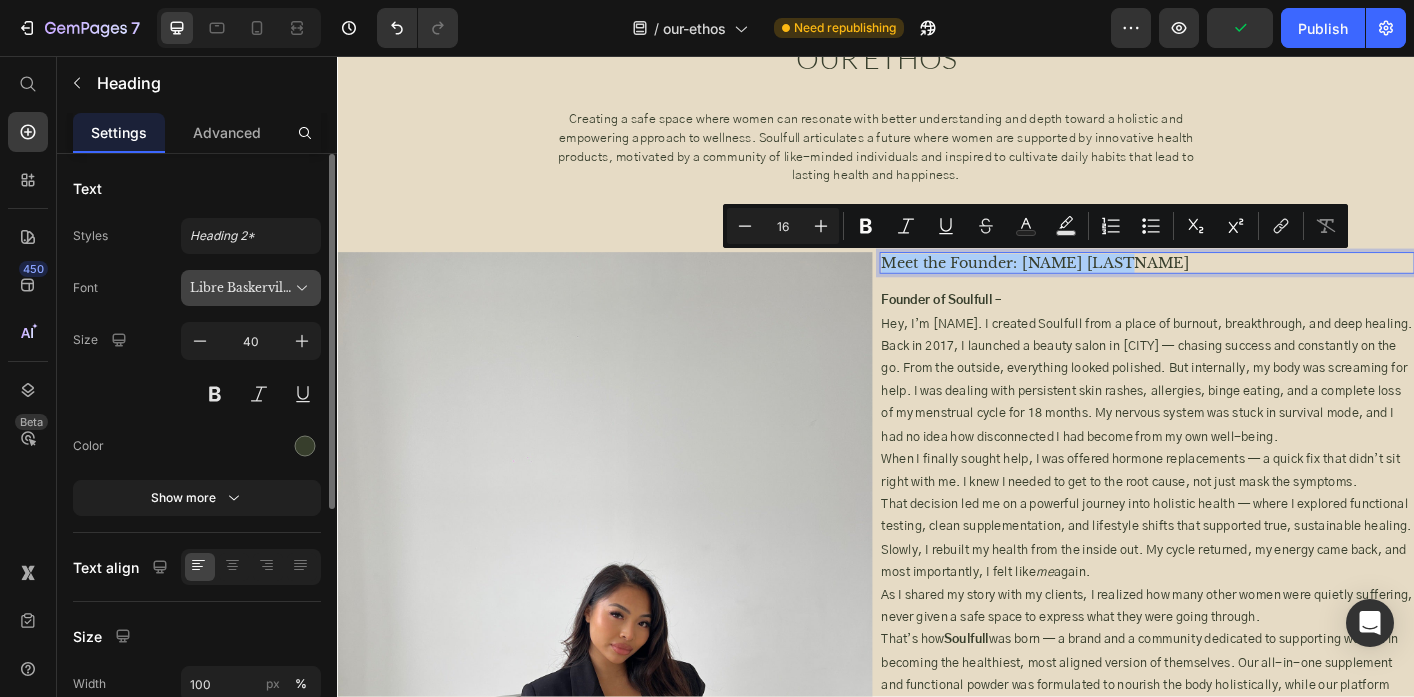 click 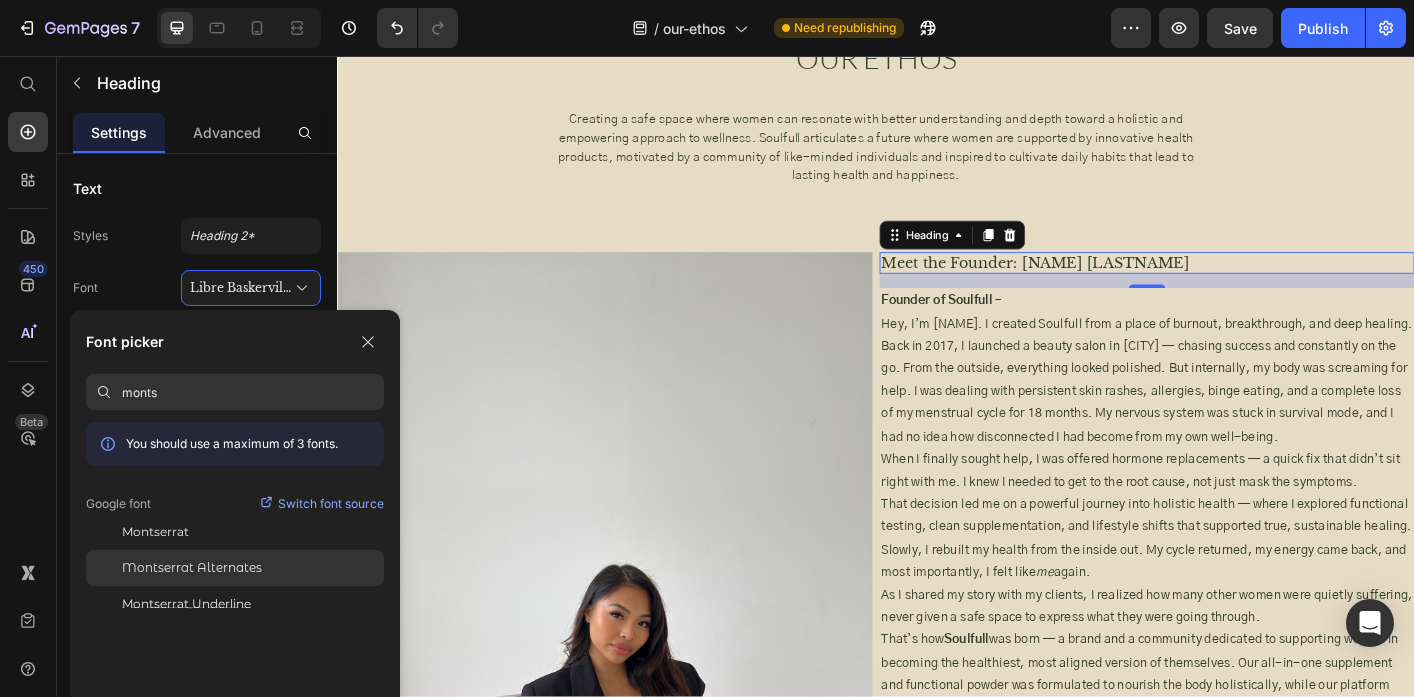 scroll, scrollTop: 0, scrollLeft: 0, axis: both 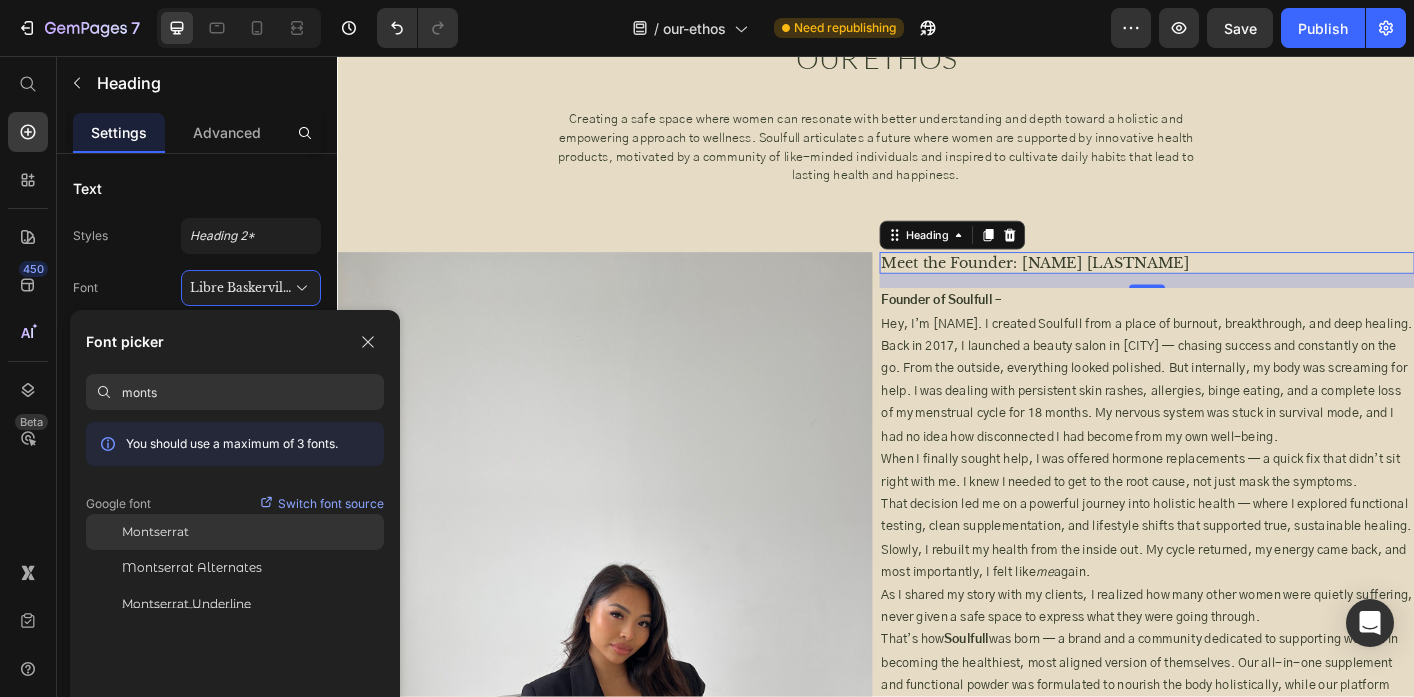 type on "monts" 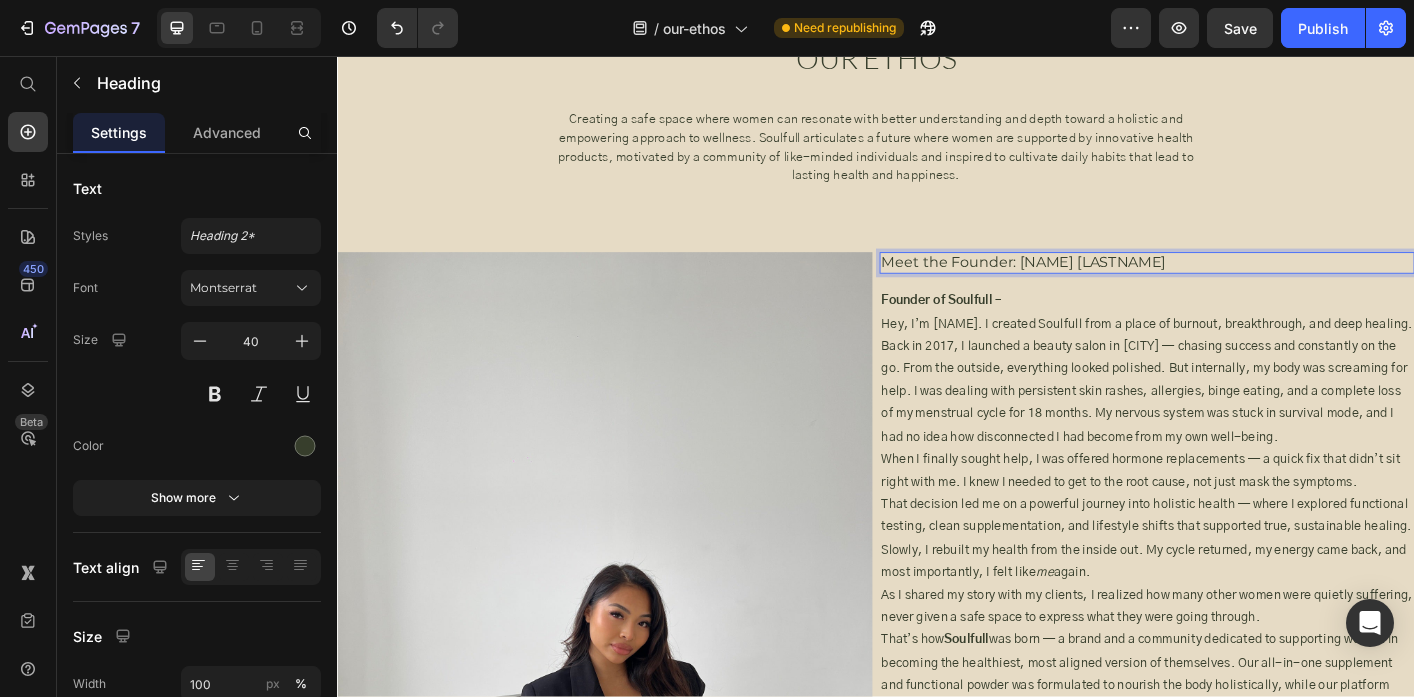 click on "Meet the Founder: [NAME] [LASTNAME]" at bounding box center (1239, 287) 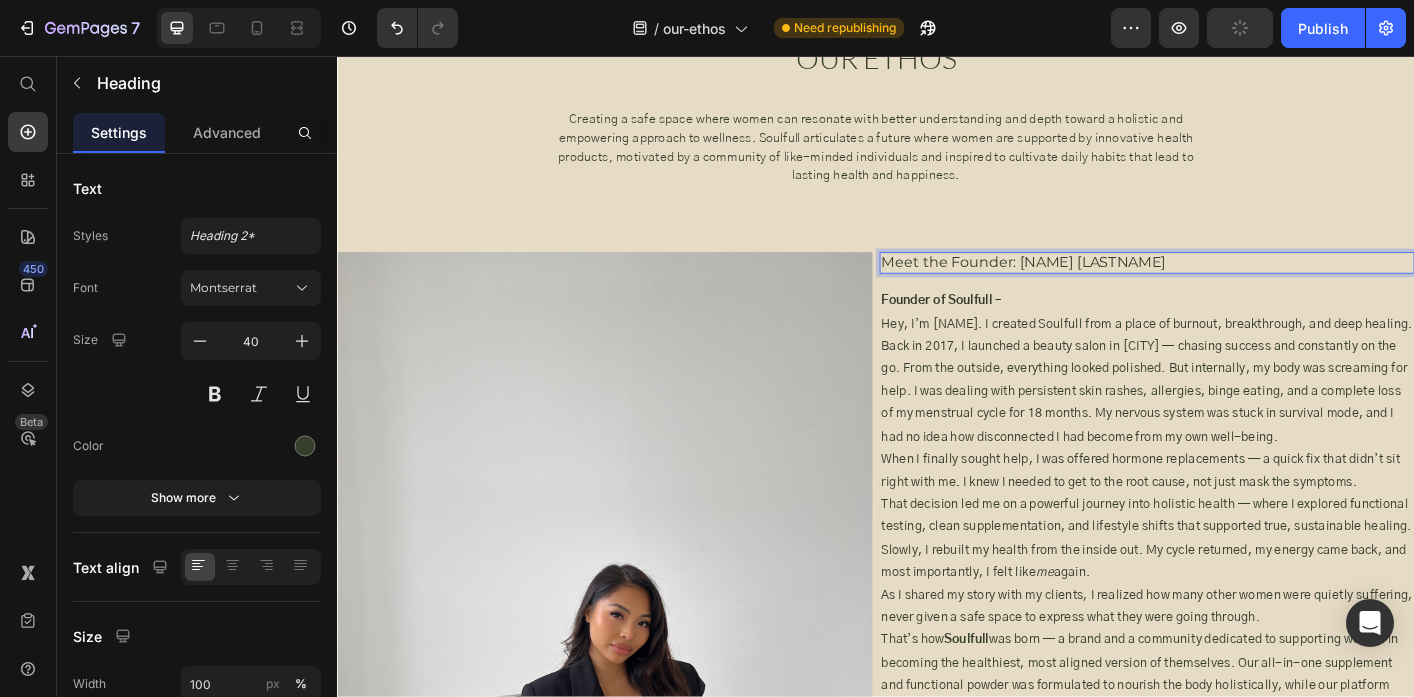 click on "Meet the Founder: [NAME] [LASTNAME]" at bounding box center [1239, 287] 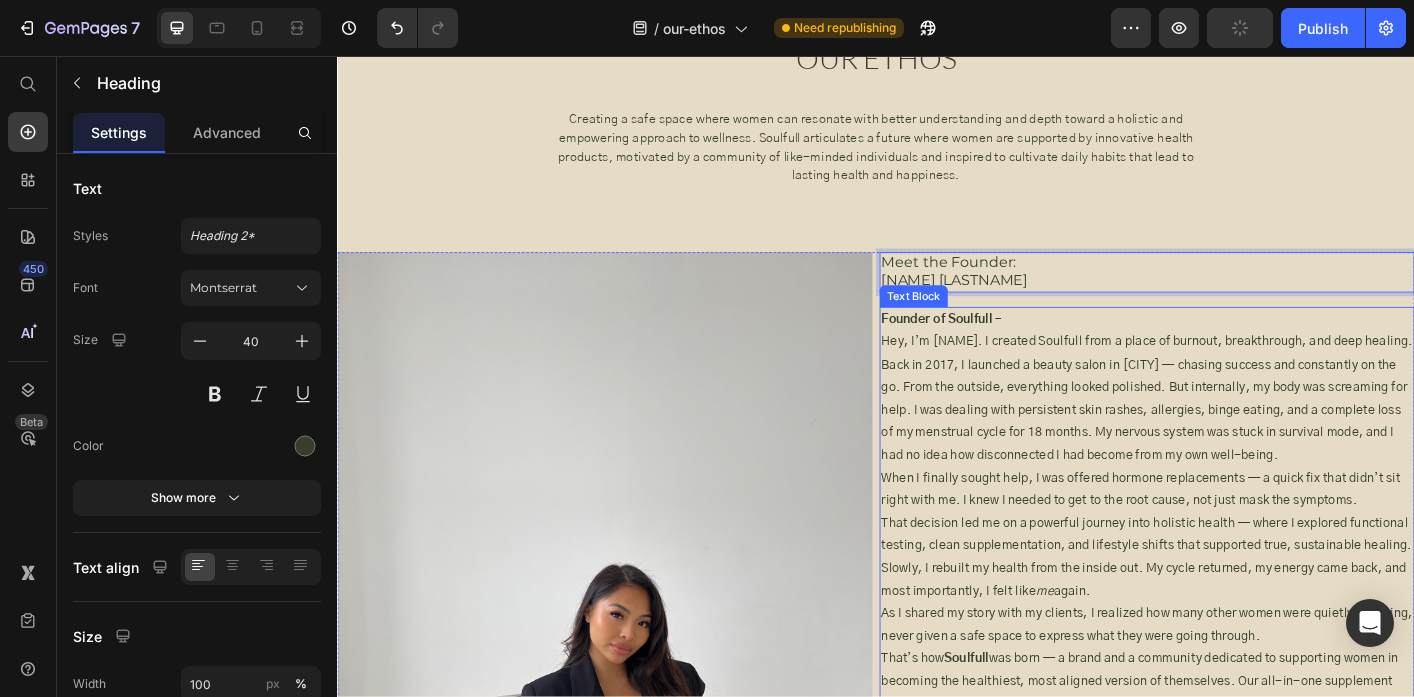 click on "Hey, I’m [NAME]. I created Soulfull from a place of burnout, breakthrough, and deep healing." at bounding box center (1239, 375) 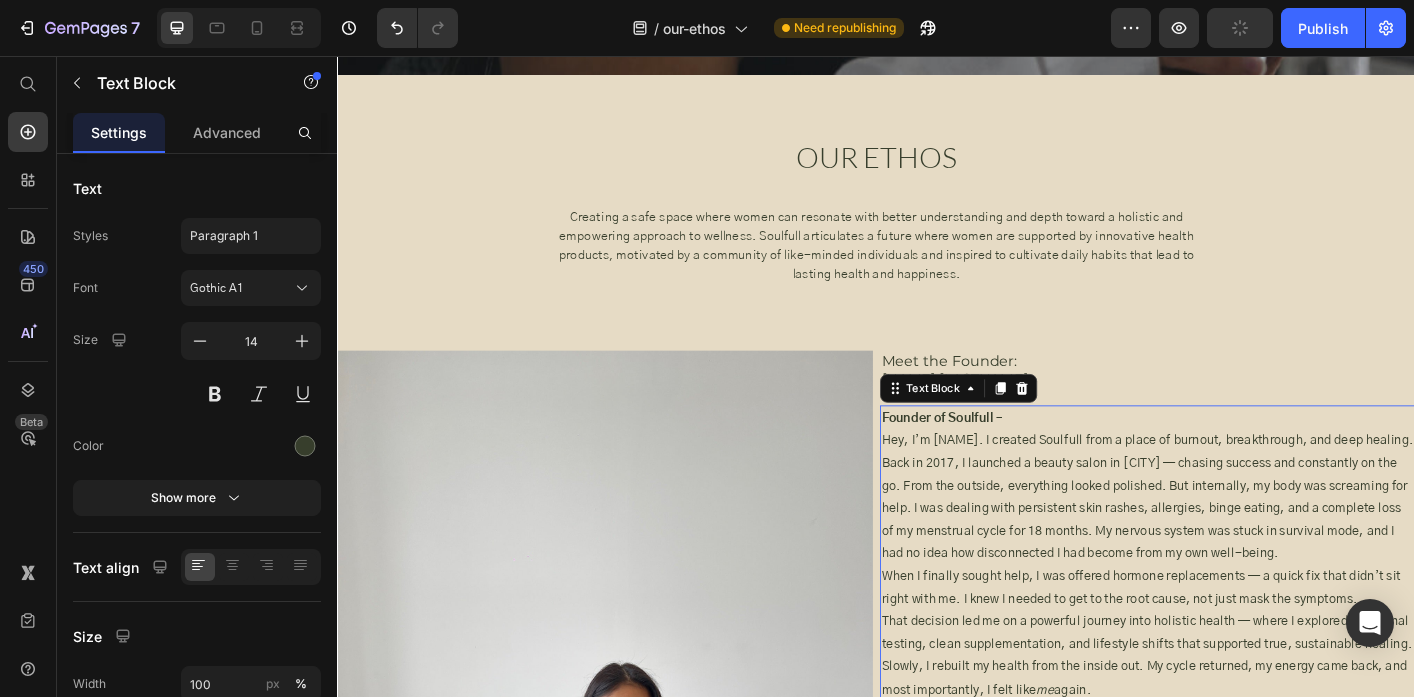 scroll, scrollTop: 335, scrollLeft: 0, axis: vertical 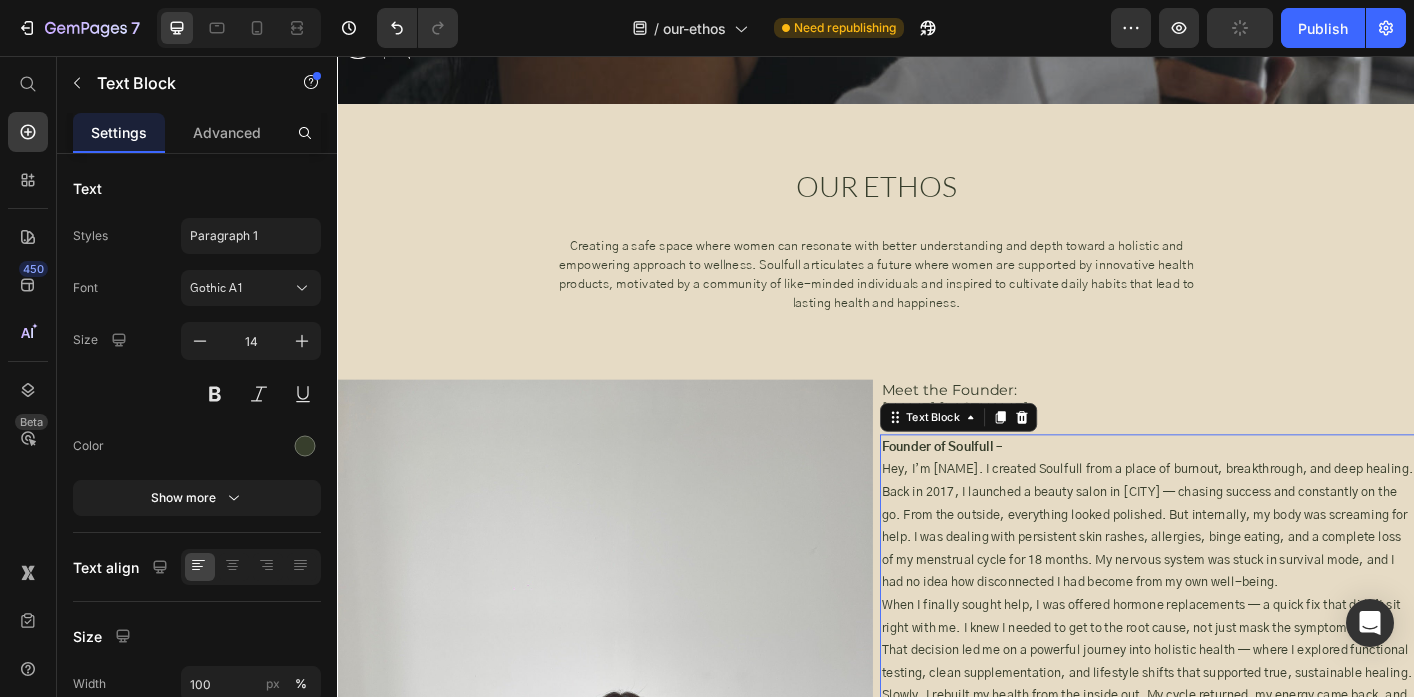 click on "Our Ethos Heading Creating a safe space where women can resonate with better understanding and depth toward a holistic and empowering approach to wellness. Soulfull articulates a future where women are supported by innovative health products, motivated by a community of like-minded individuals and inspired to cultivate daily habits that lead to lasting health and happiness.   Text block Row" at bounding box center [937, 263] 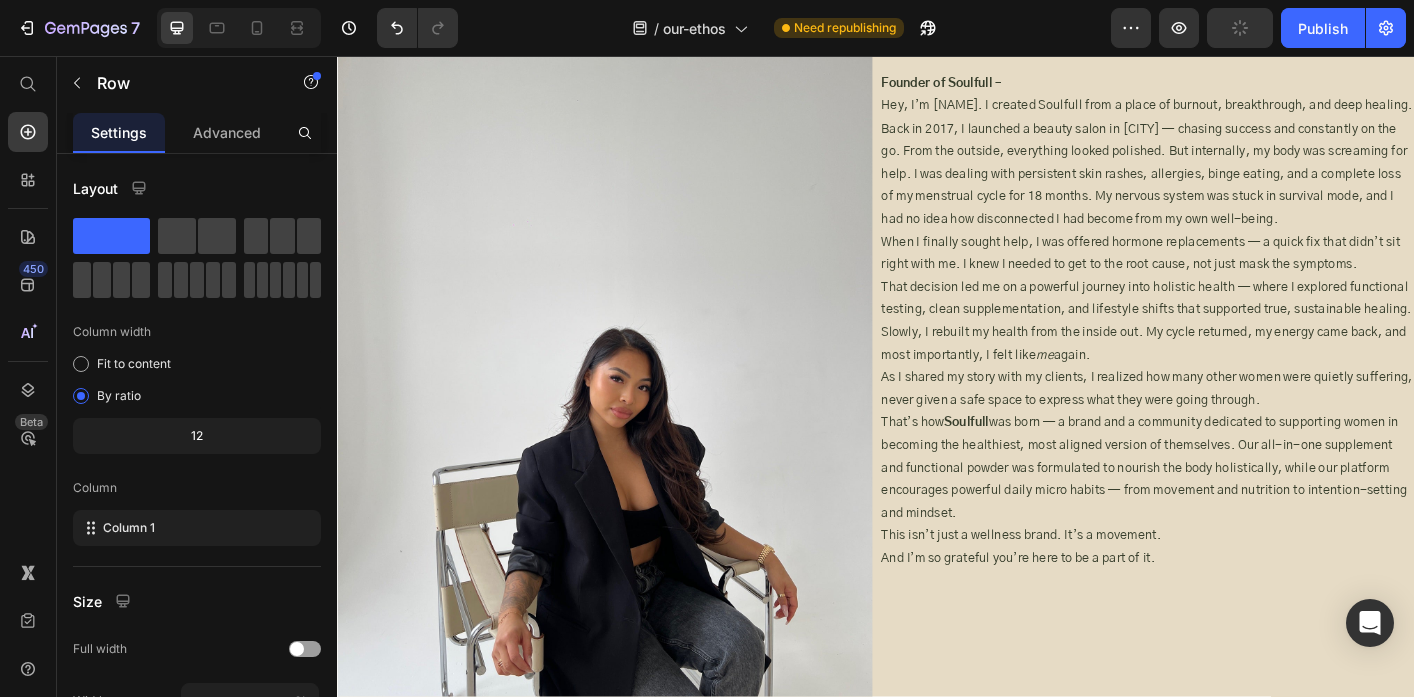 scroll, scrollTop: 739, scrollLeft: 0, axis: vertical 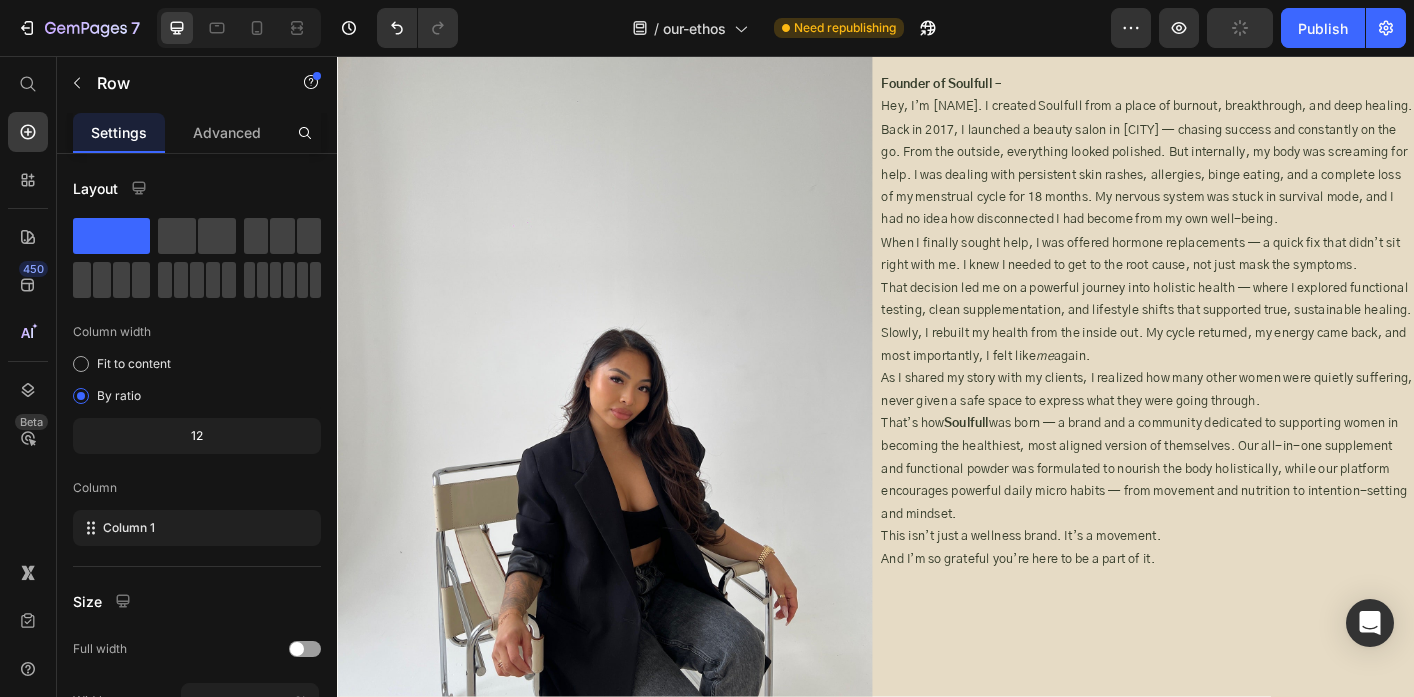 click on "That decision led me on a powerful journey into holistic health — where I explored functional testing, clean supplementation, and lifestyle shifts that supported true, sustainable healing. Slowly, I rebuilt my health from the inside out. My cycle returned, my energy came back, and most importantly, I felt like  me  again." at bounding box center (1239, 353) 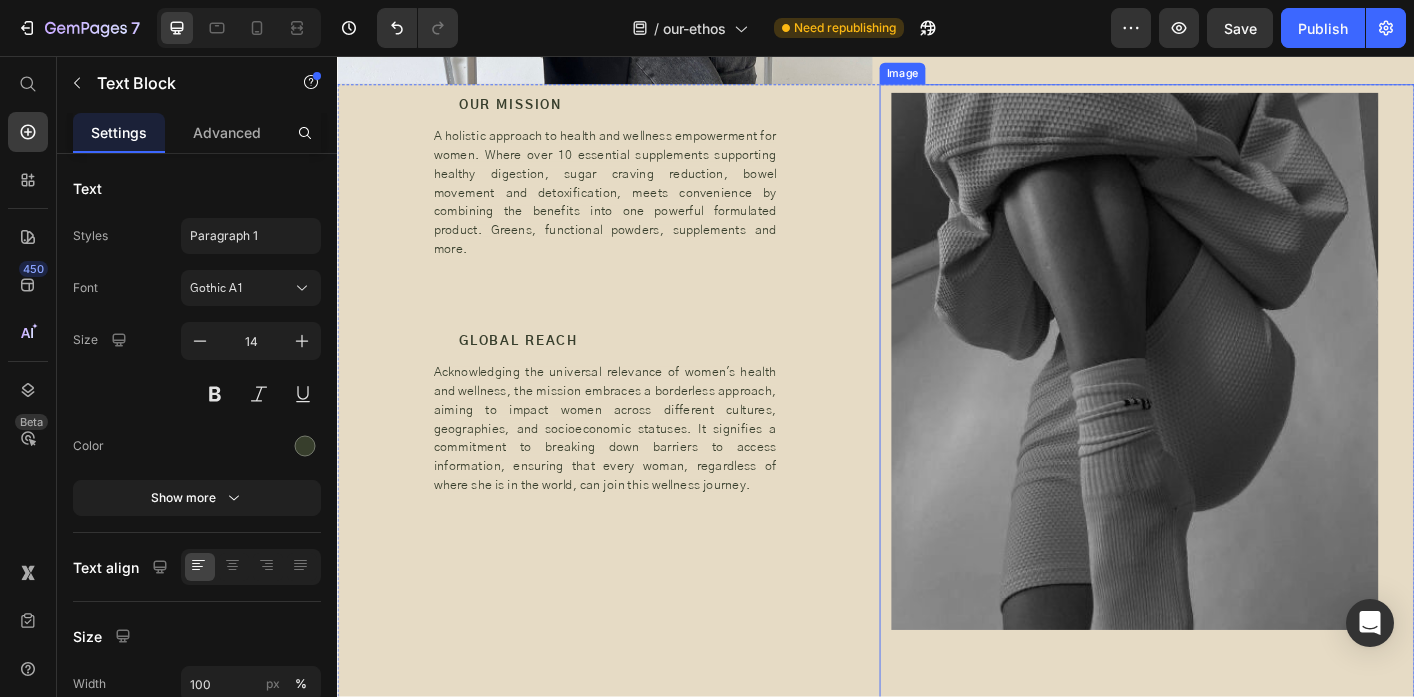 scroll, scrollTop: 1405, scrollLeft: 0, axis: vertical 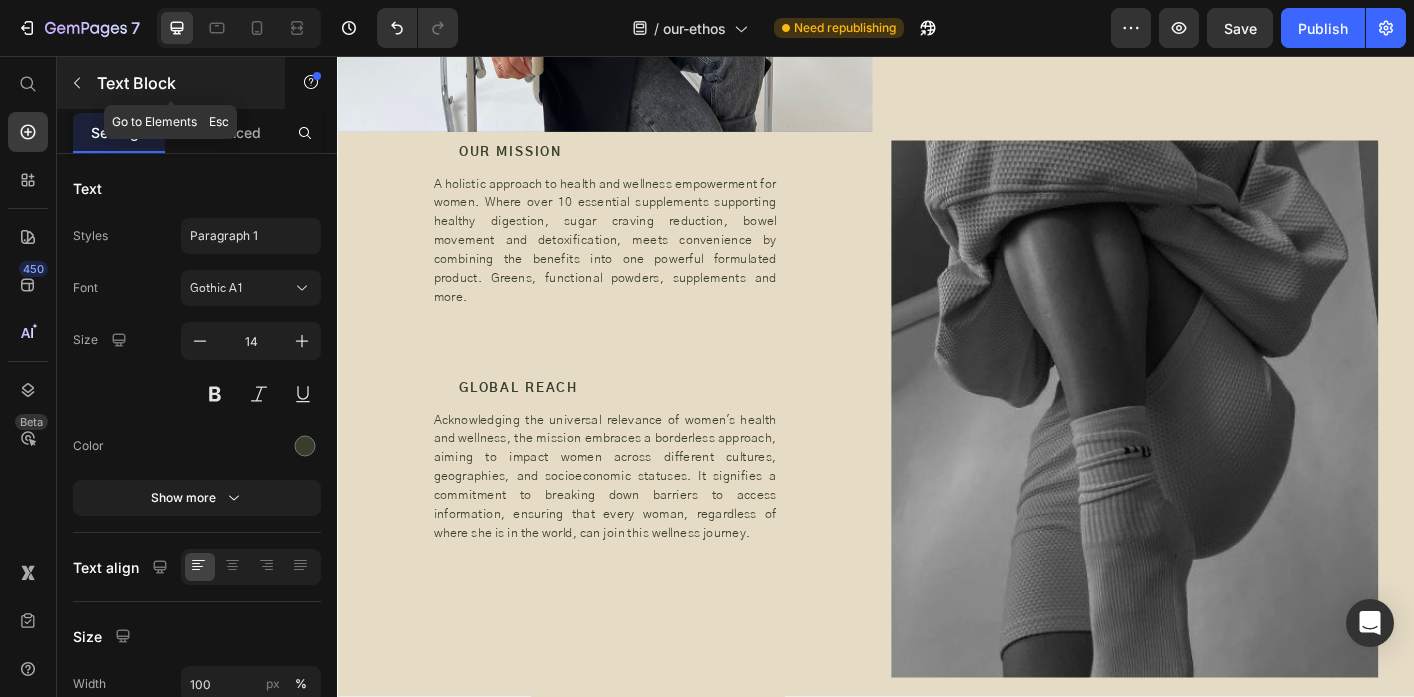 click 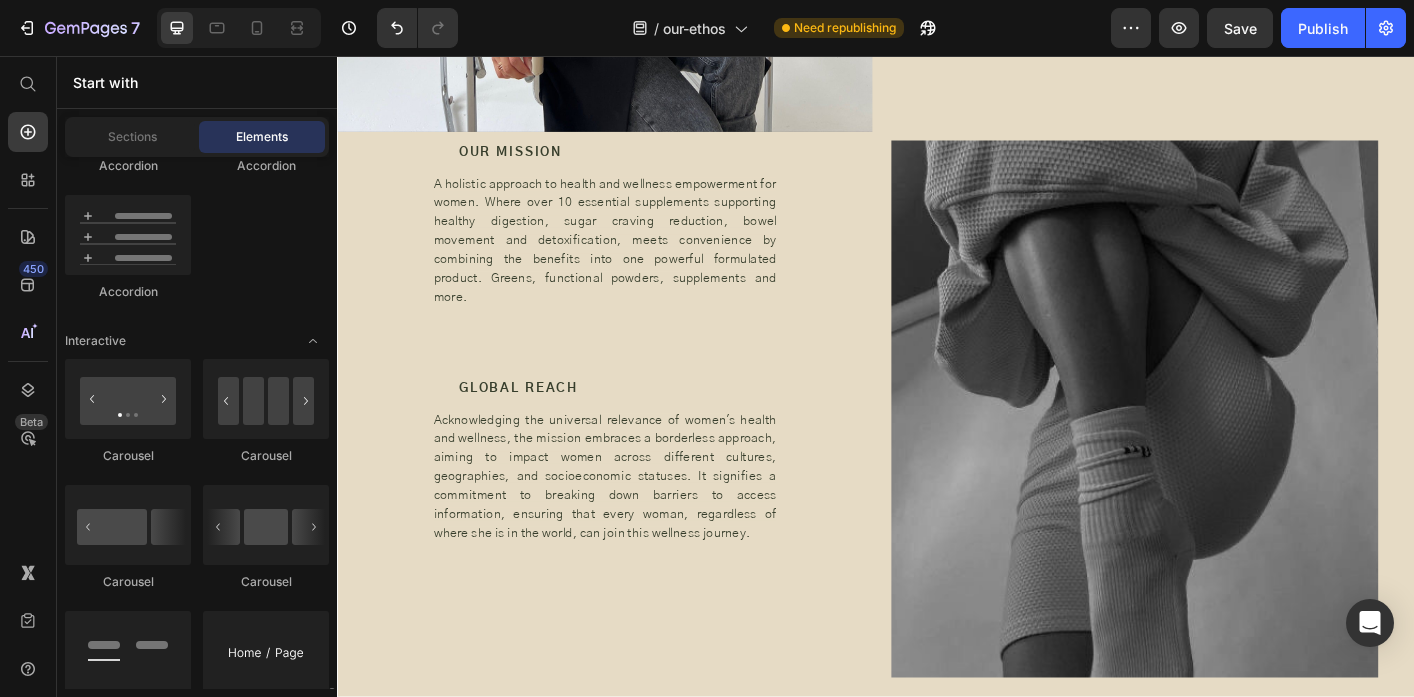 scroll, scrollTop: 2299, scrollLeft: 0, axis: vertical 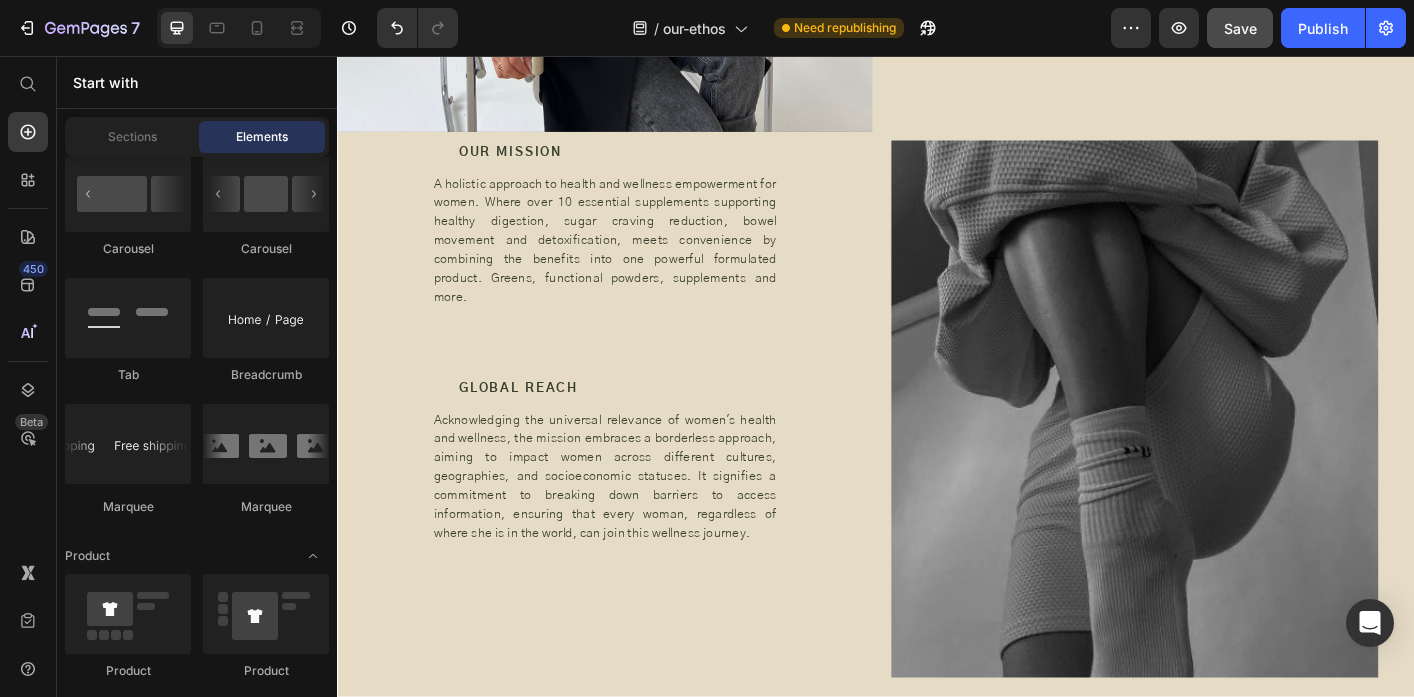 click on "Save" 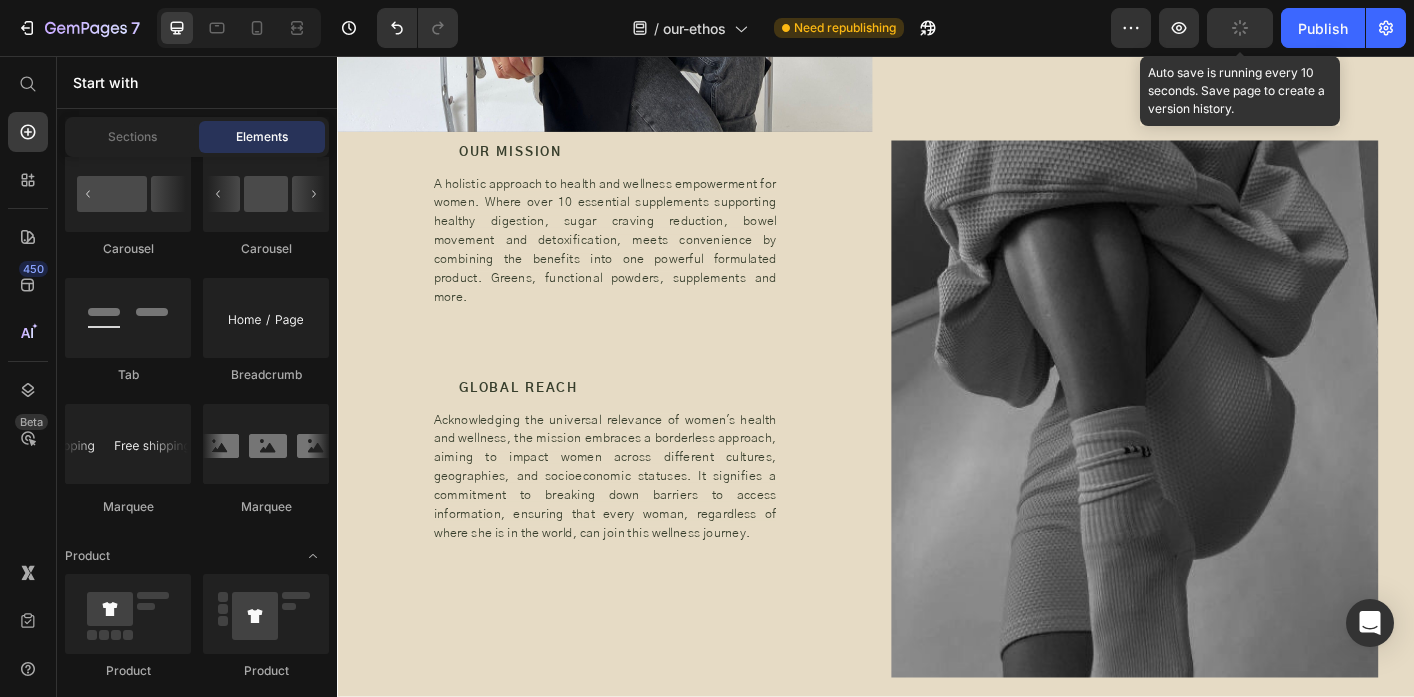 scroll, scrollTop: 3655, scrollLeft: 0, axis: vertical 